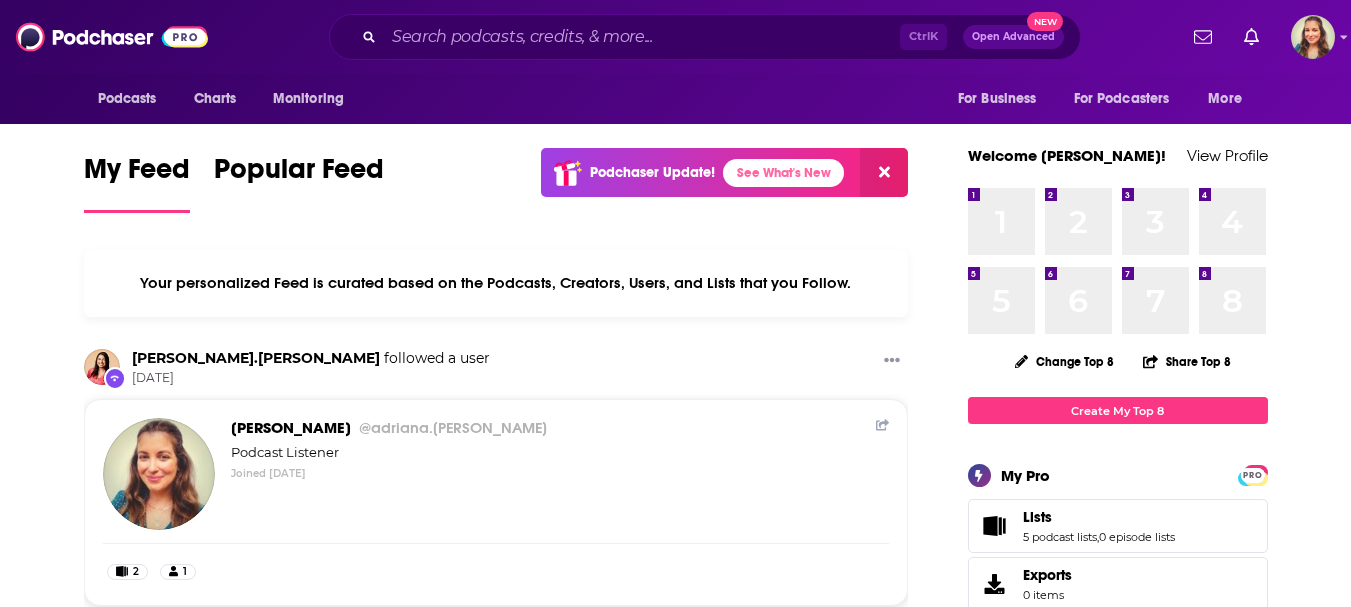 scroll, scrollTop: 0, scrollLeft: 0, axis: both 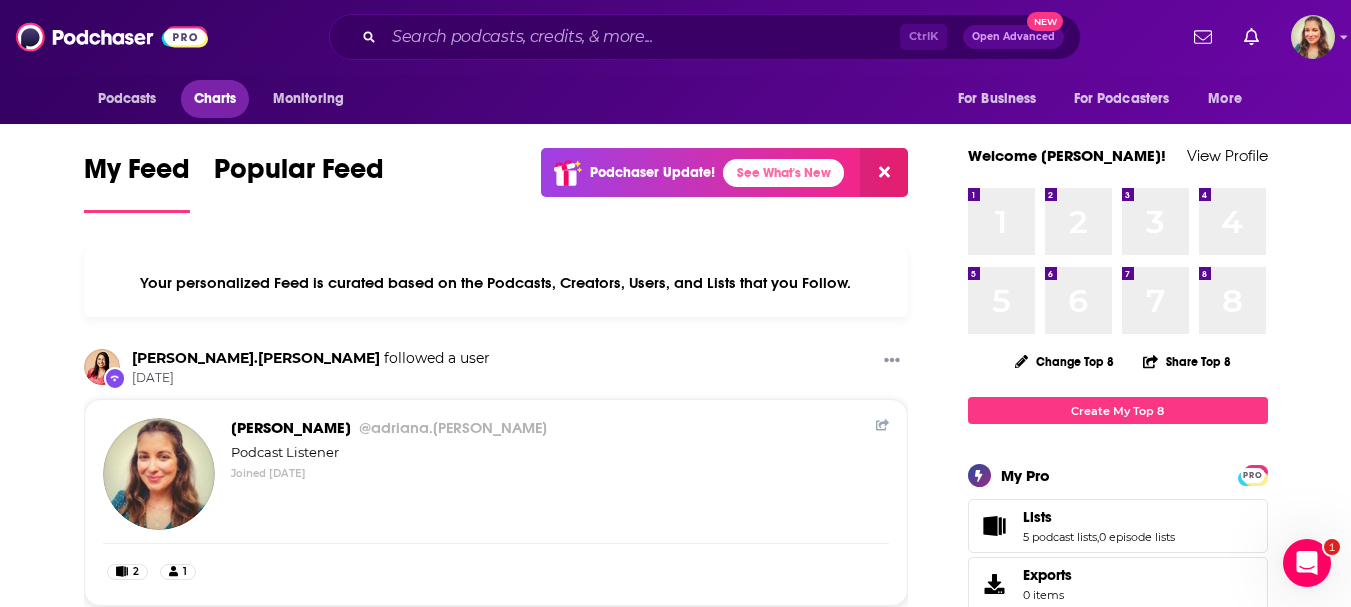 click on "Charts" at bounding box center [215, 99] 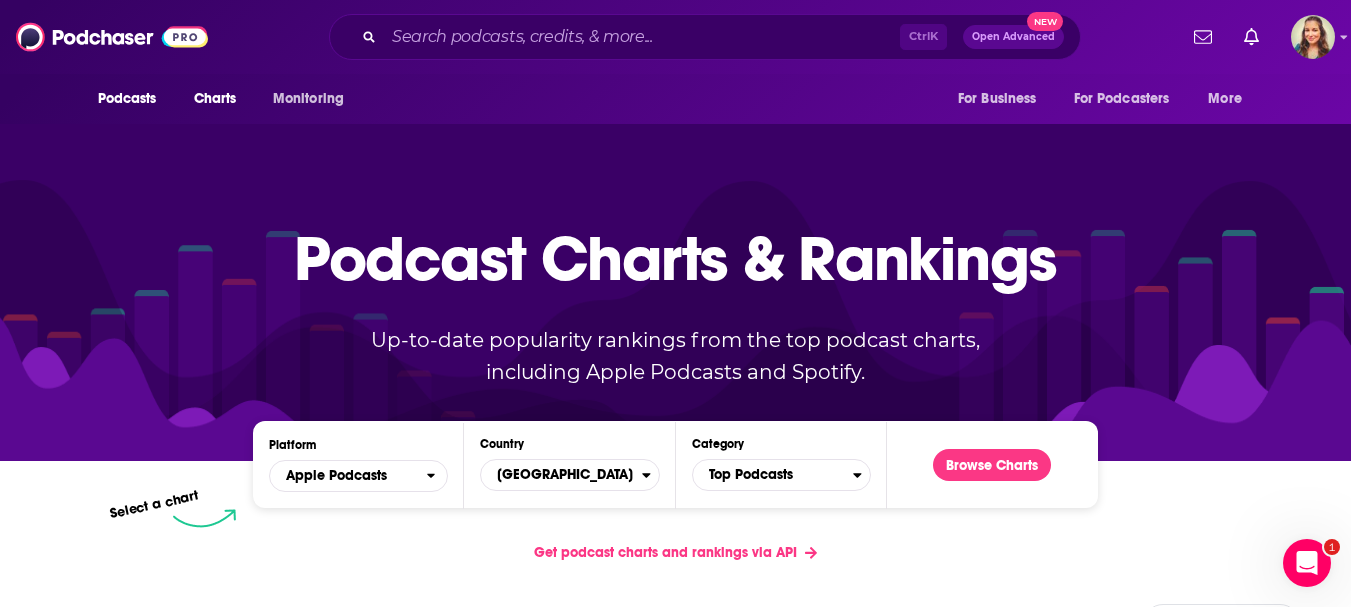 scroll, scrollTop: 200, scrollLeft: 0, axis: vertical 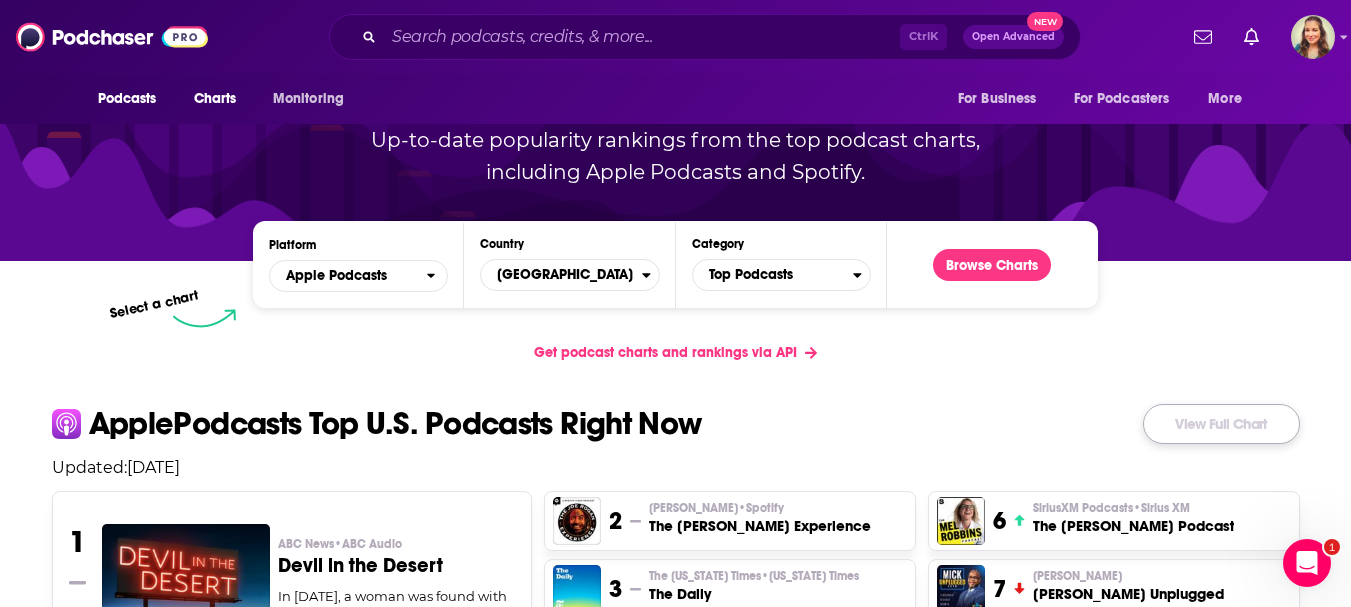 click on "View Full Chart" at bounding box center (1221, 424) 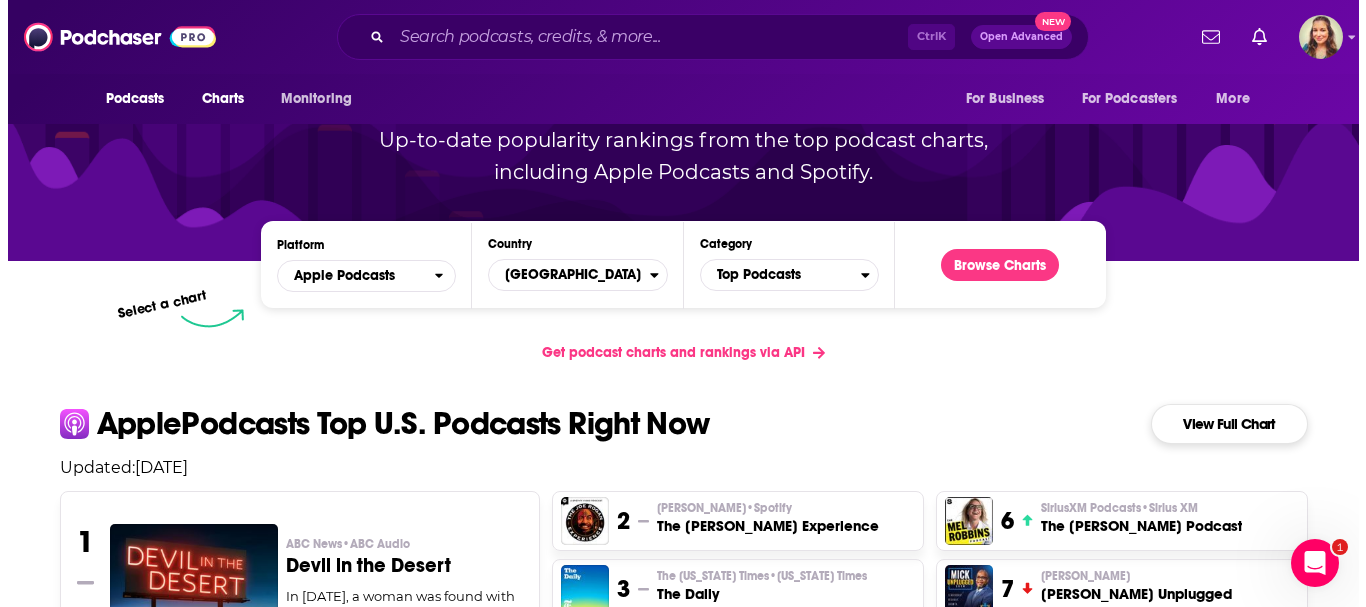scroll, scrollTop: 0, scrollLeft: 0, axis: both 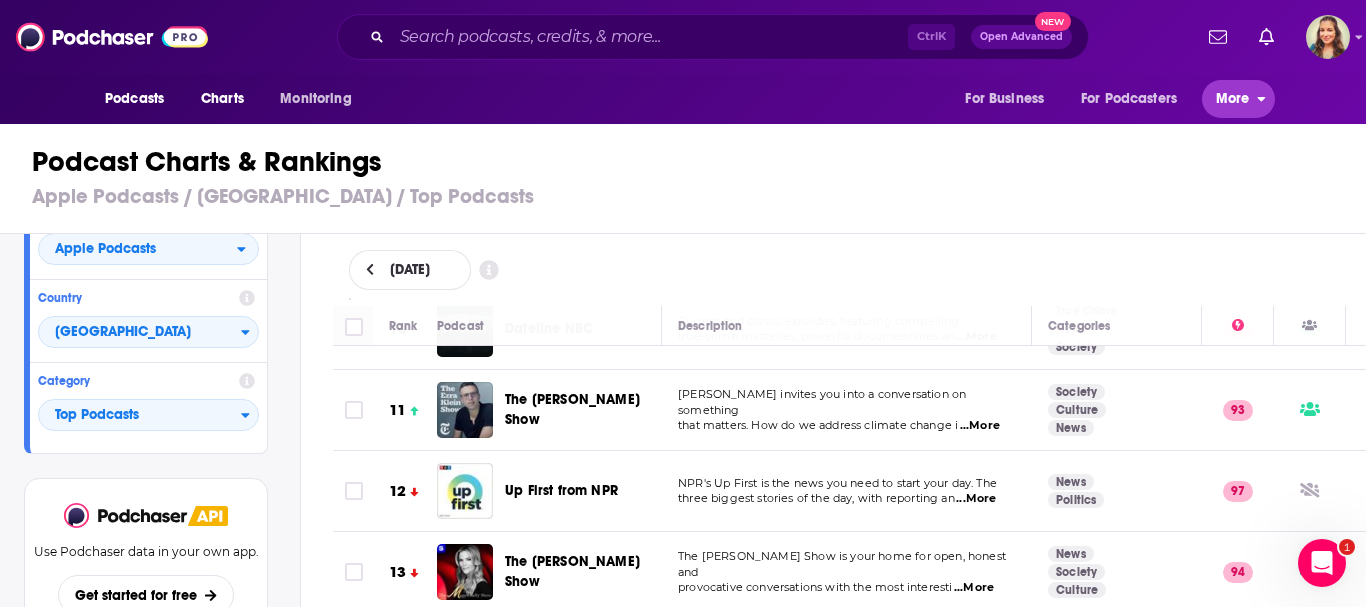click on "More" at bounding box center [1233, 99] 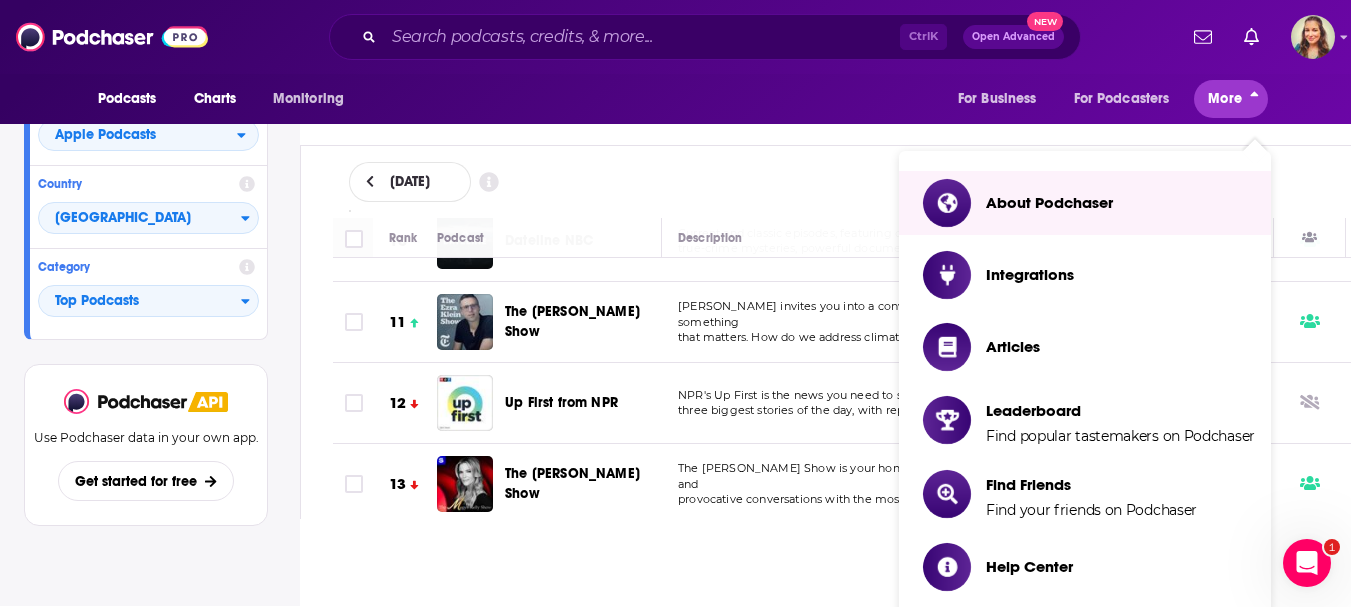 scroll, scrollTop: 123, scrollLeft: 0, axis: vertical 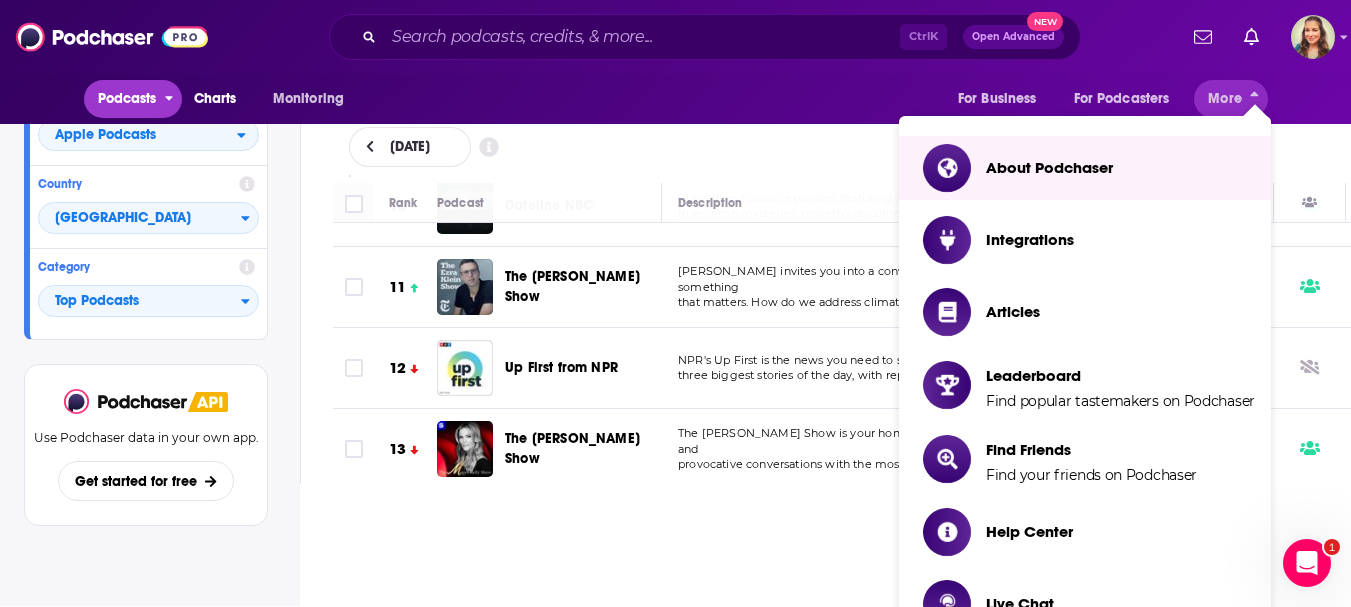 click on "Podcasts" at bounding box center [127, 99] 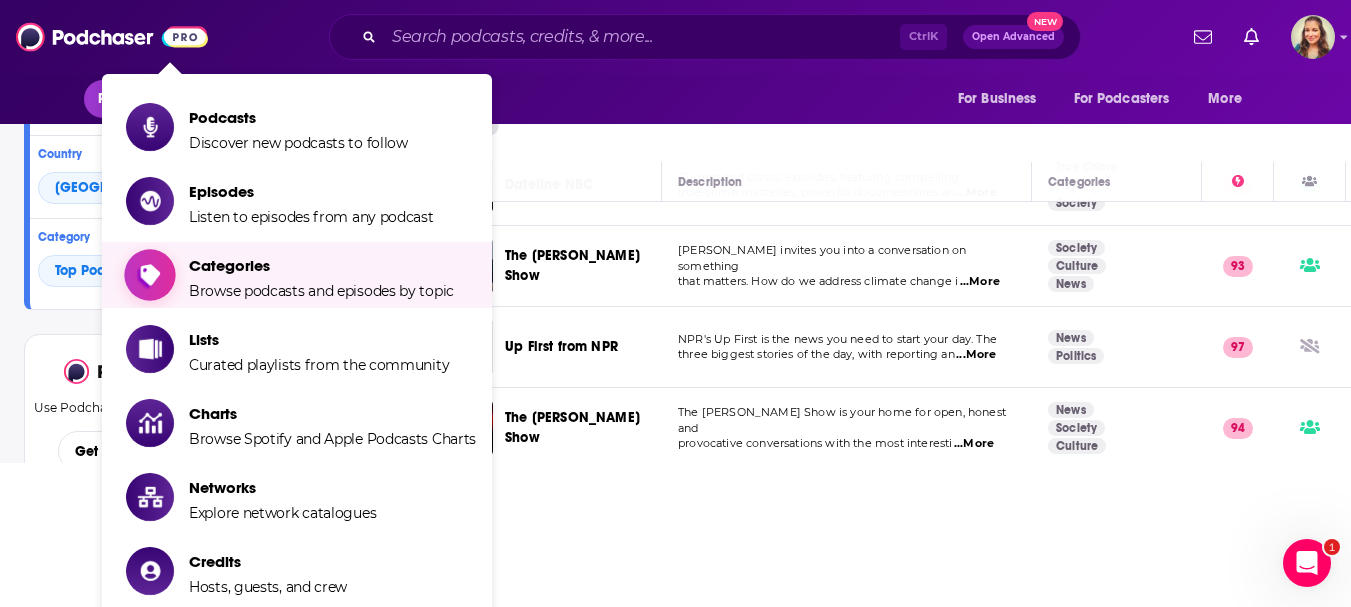 scroll, scrollTop: 158, scrollLeft: 0, axis: vertical 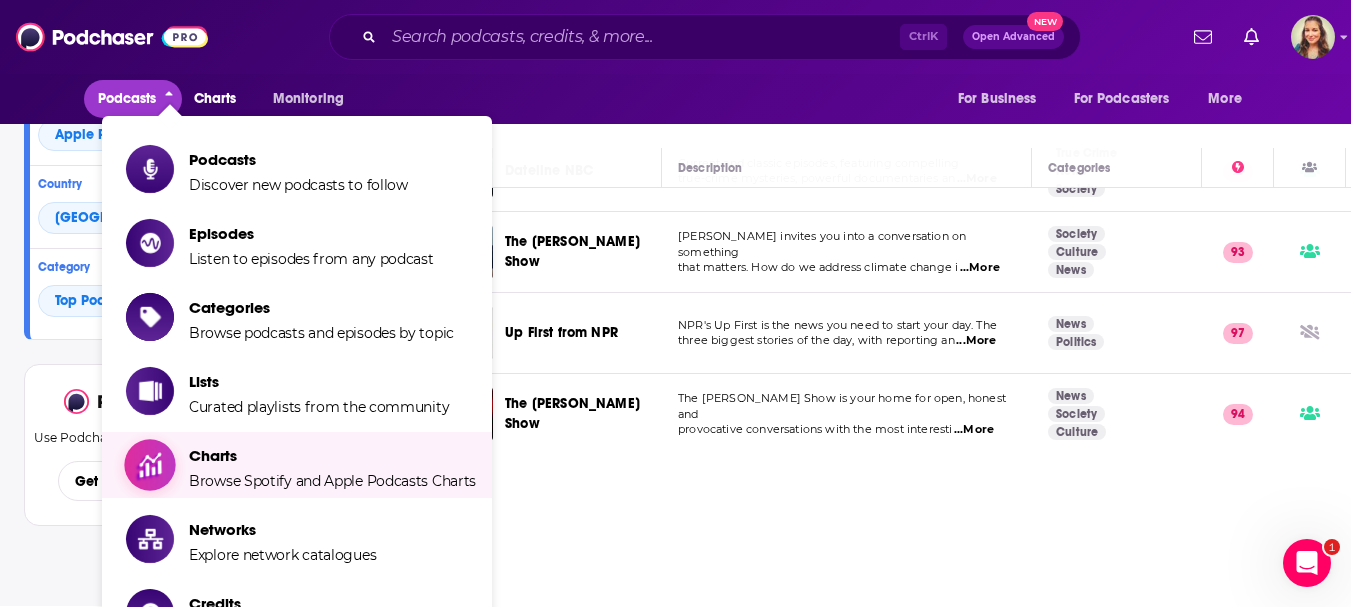 click on "Charts" at bounding box center [332, 455] 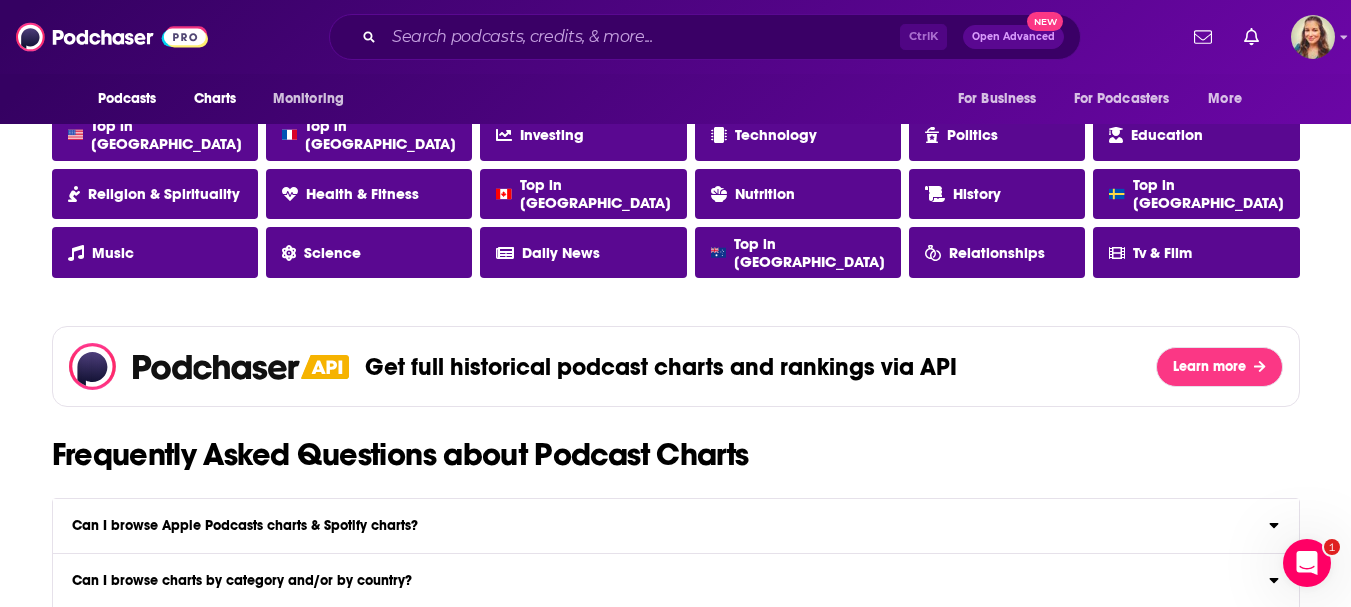 scroll, scrollTop: 1900, scrollLeft: 0, axis: vertical 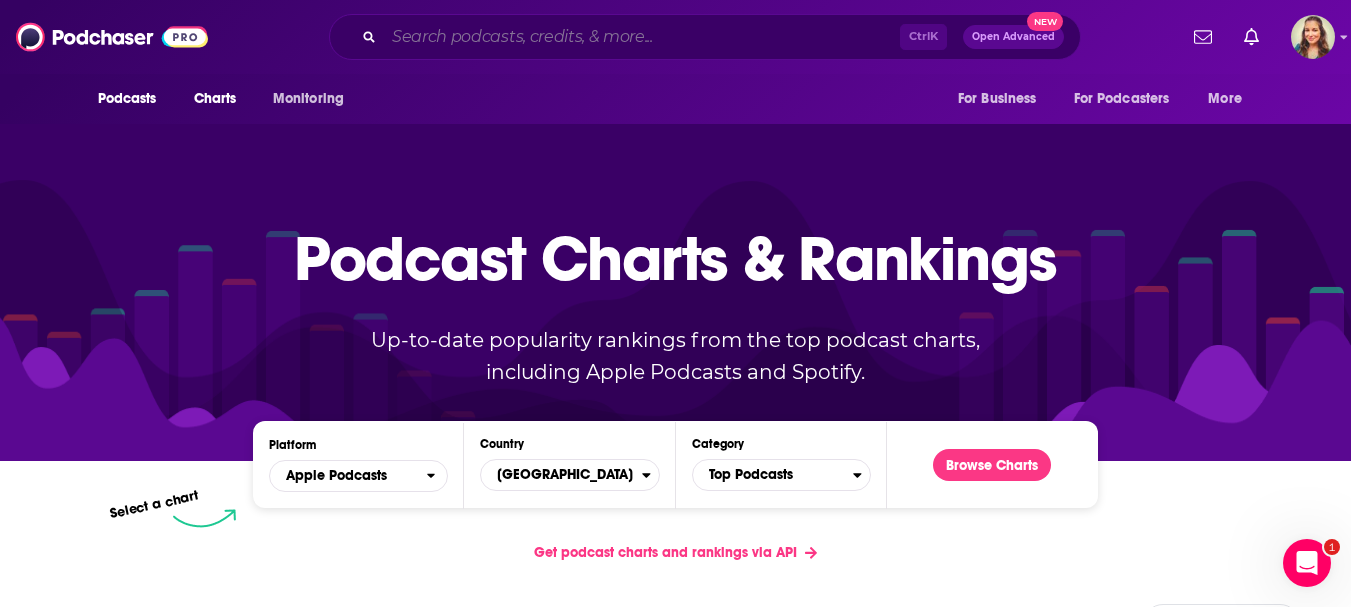 click at bounding box center (642, 37) 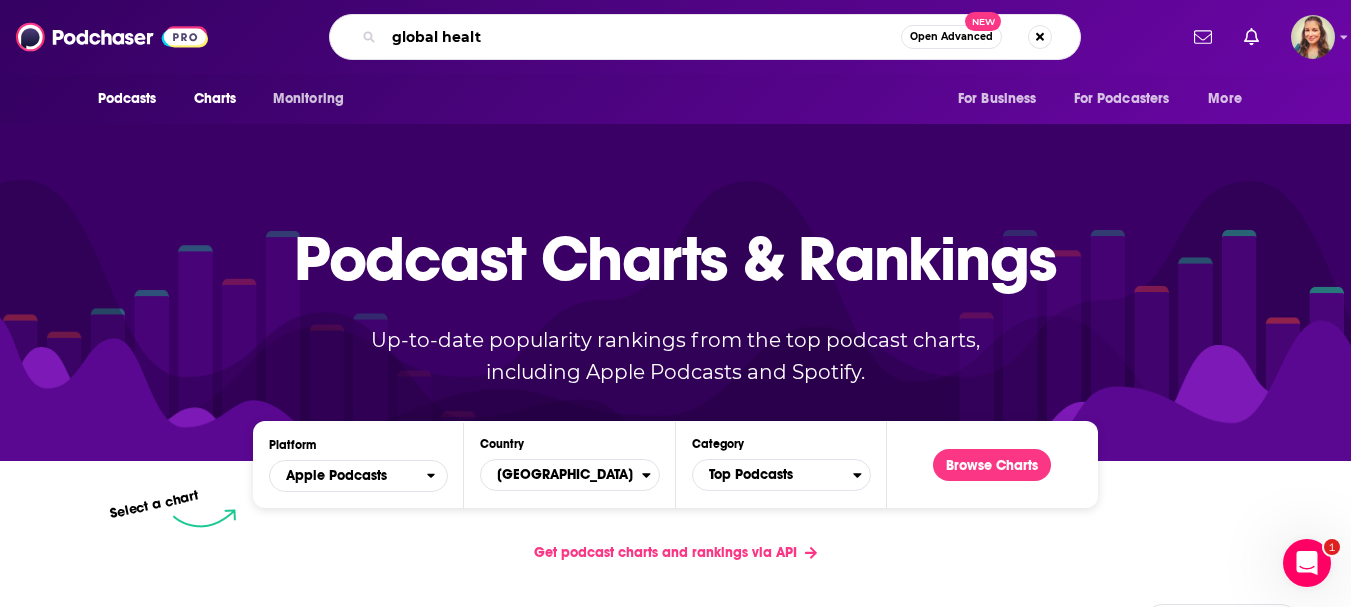 type on "global health" 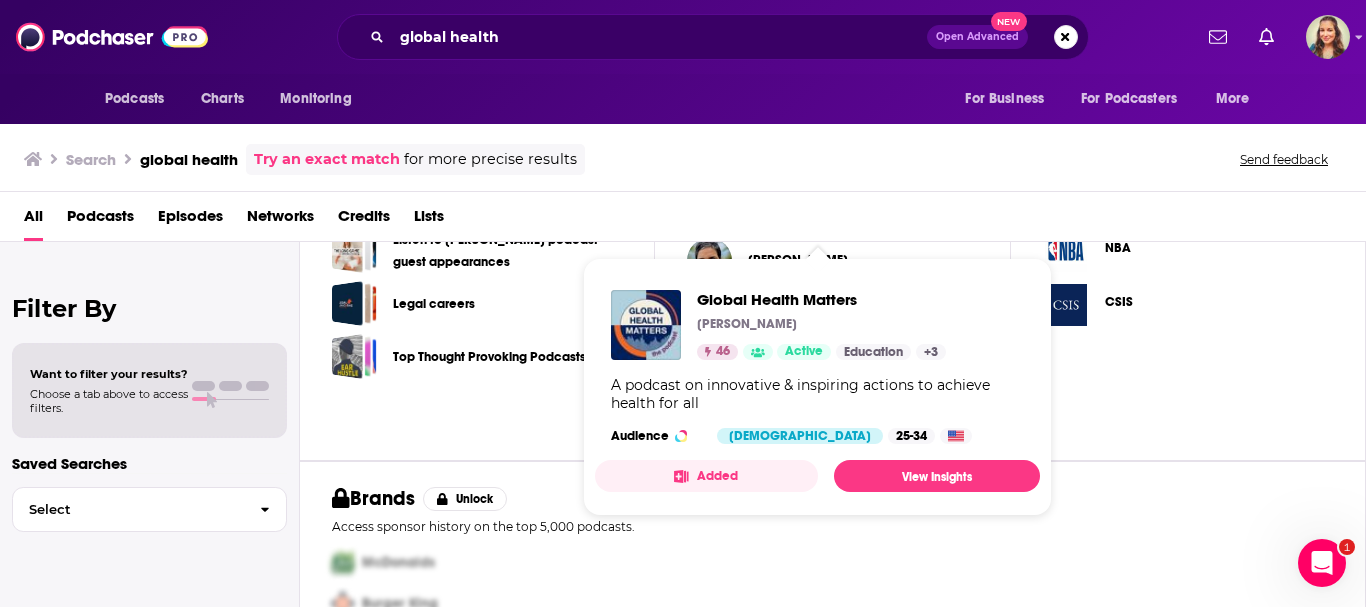 scroll, scrollTop: 802, scrollLeft: 0, axis: vertical 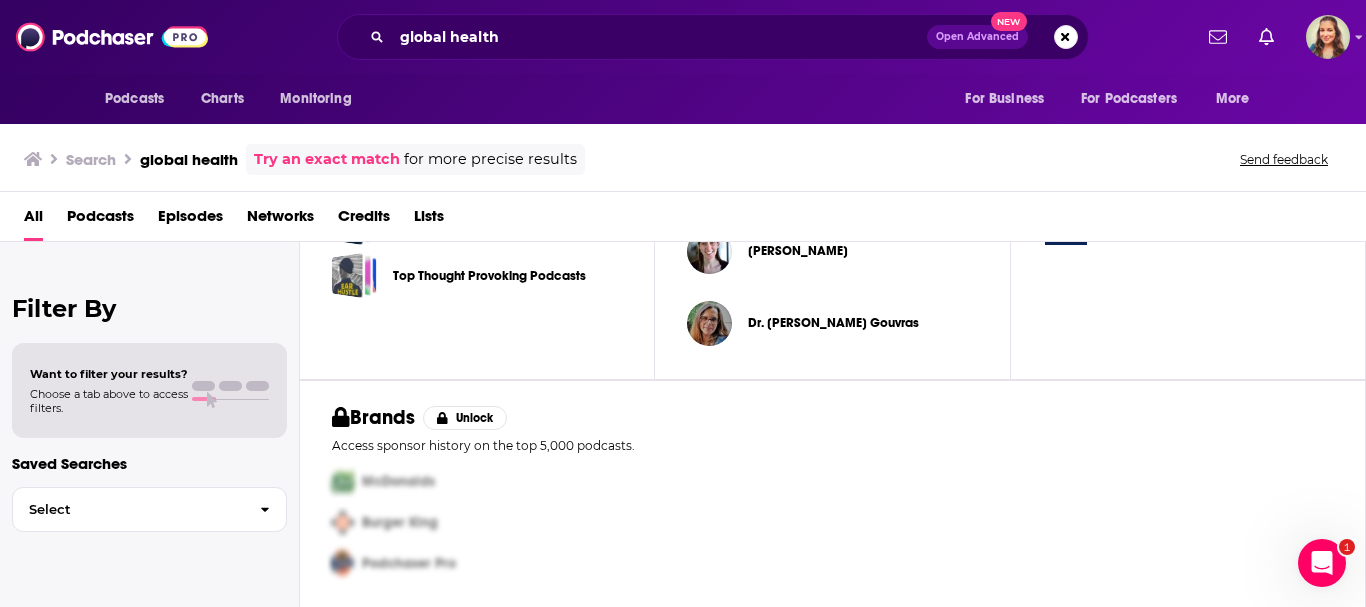 click on "Podcasts" at bounding box center (100, 220) 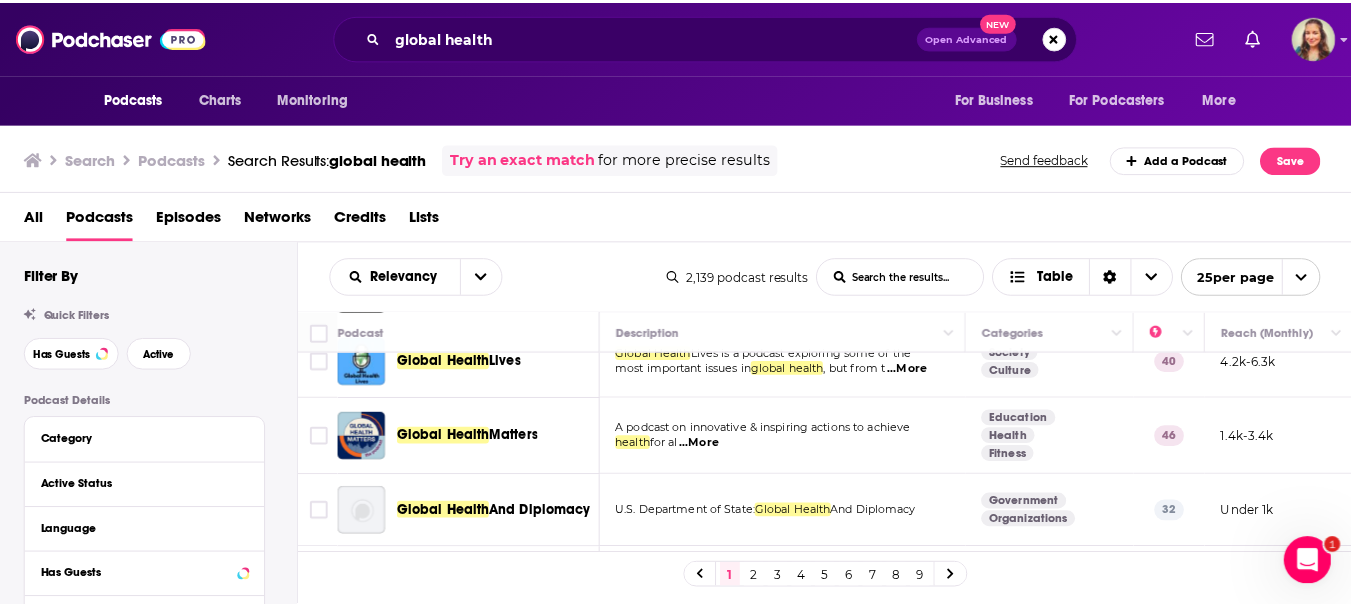 scroll, scrollTop: 300, scrollLeft: 0, axis: vertical 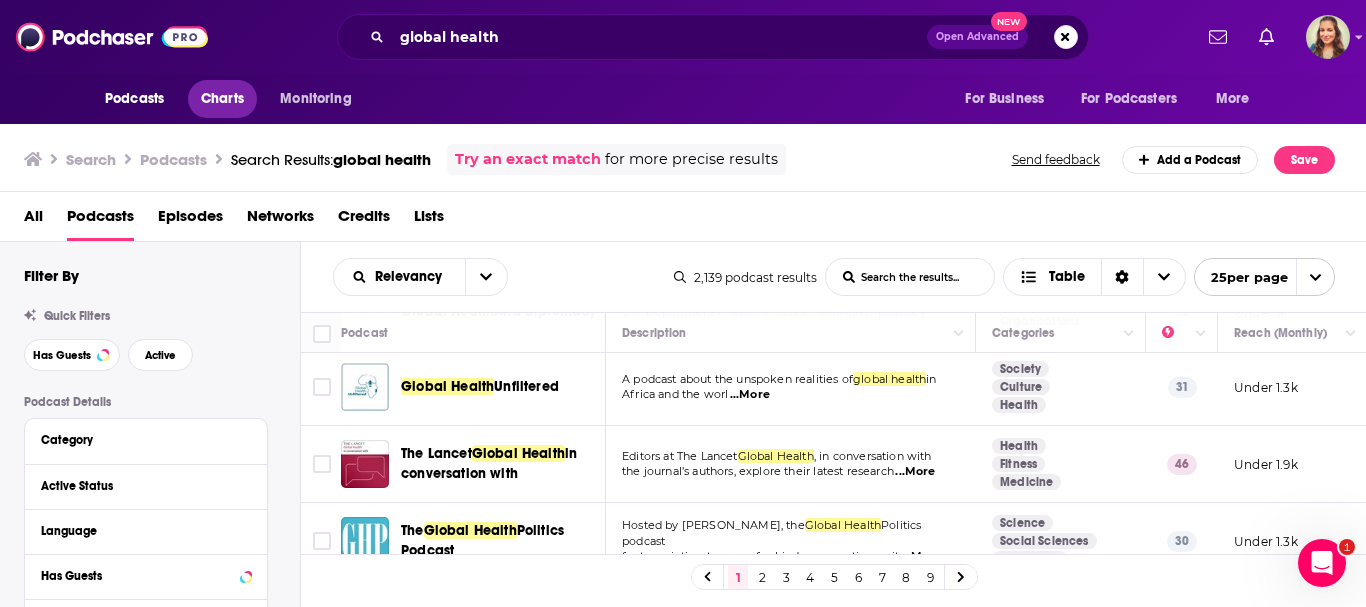 click on "Charts" at bounding box center (222, 99) 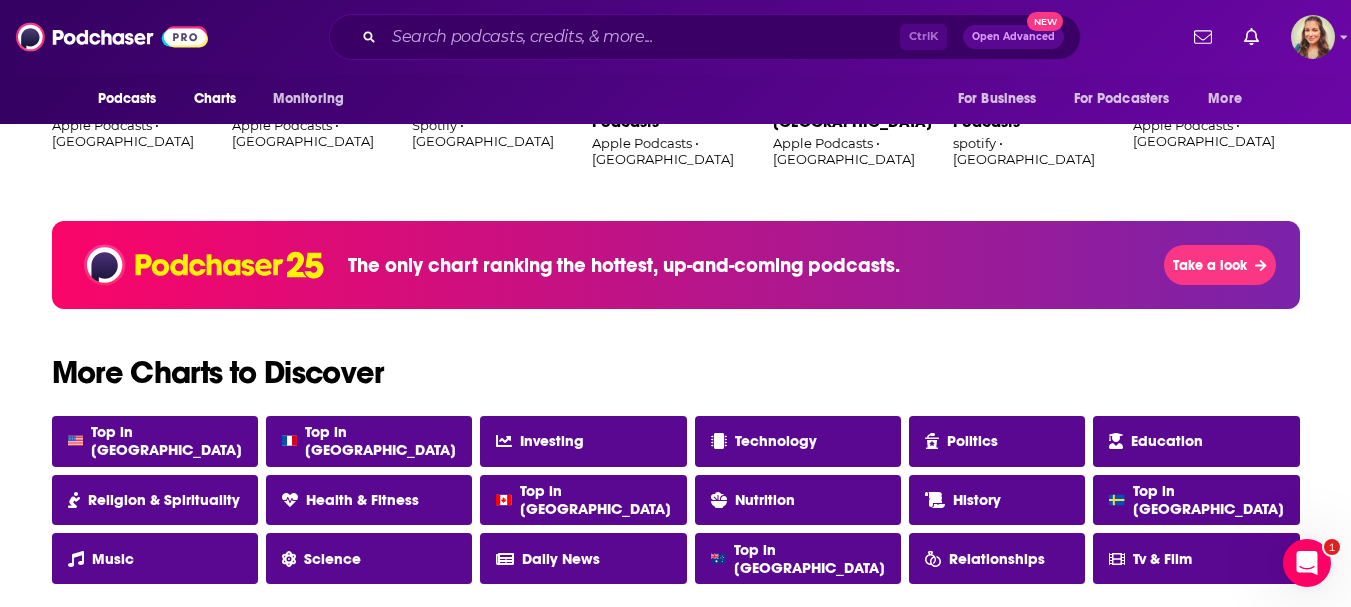 scroll, scrollTop: 1700, scrollLeft: 0, axis: vertical 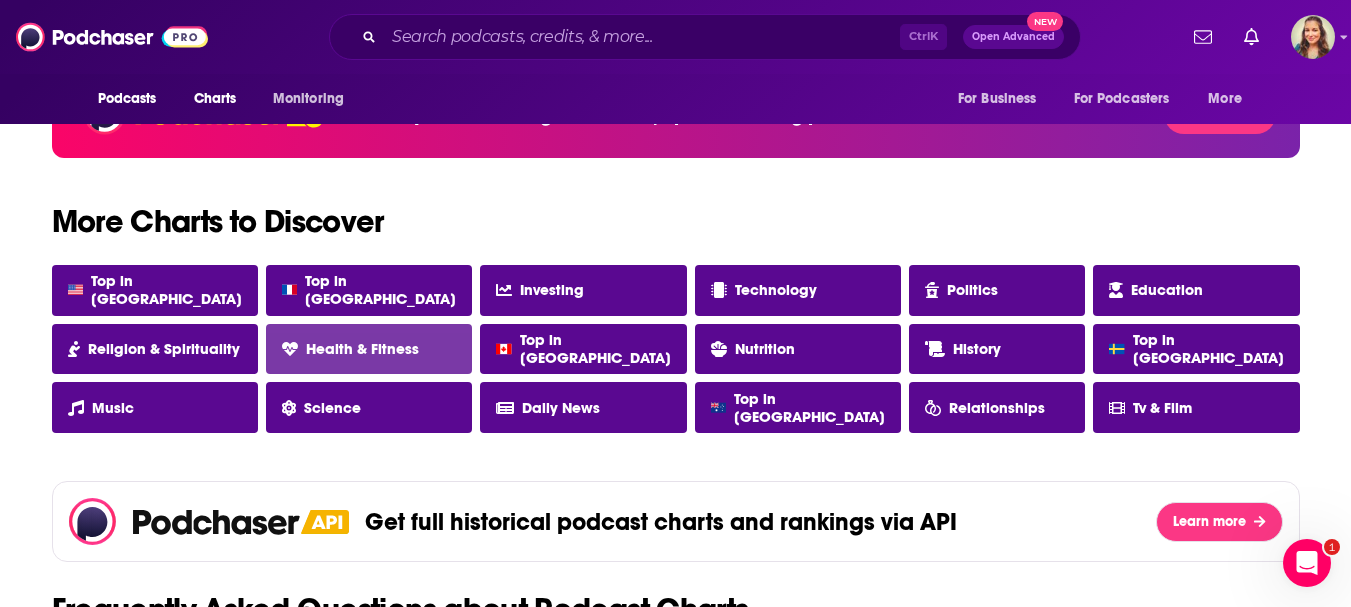 click on "Health & Fitness" at bounding box center [362, 349] 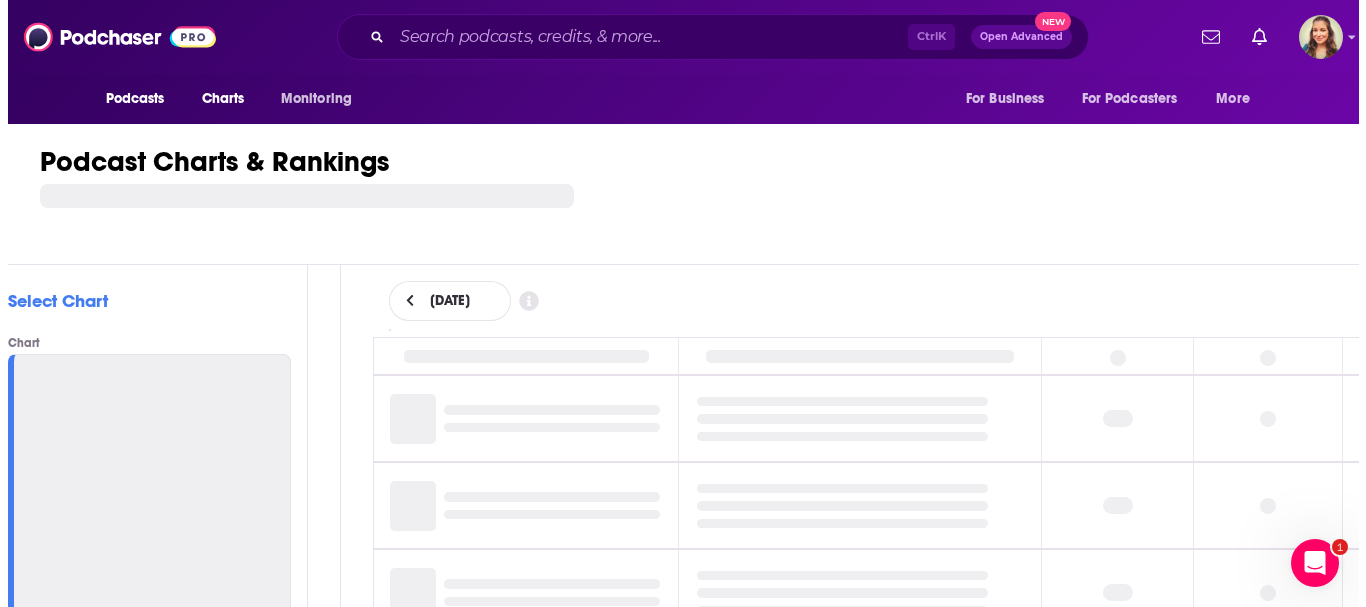 scroll, scrollTop: 0, scrollLeft: 0, axis: both 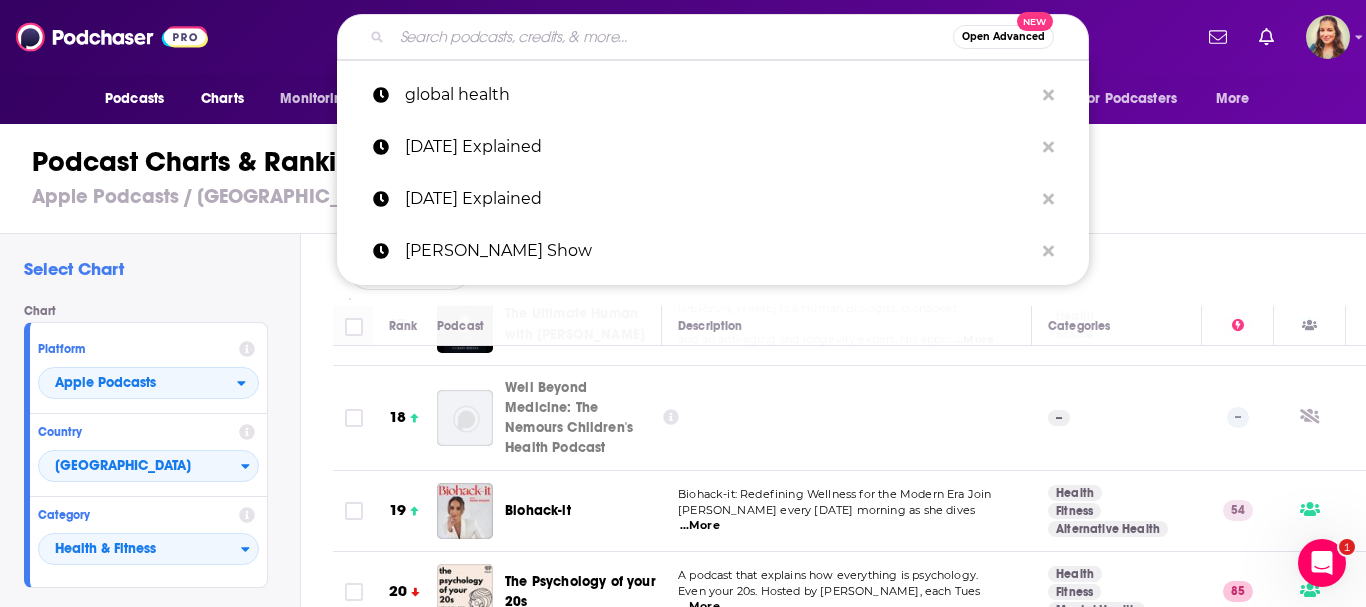 click at bounding box center (672, 37) 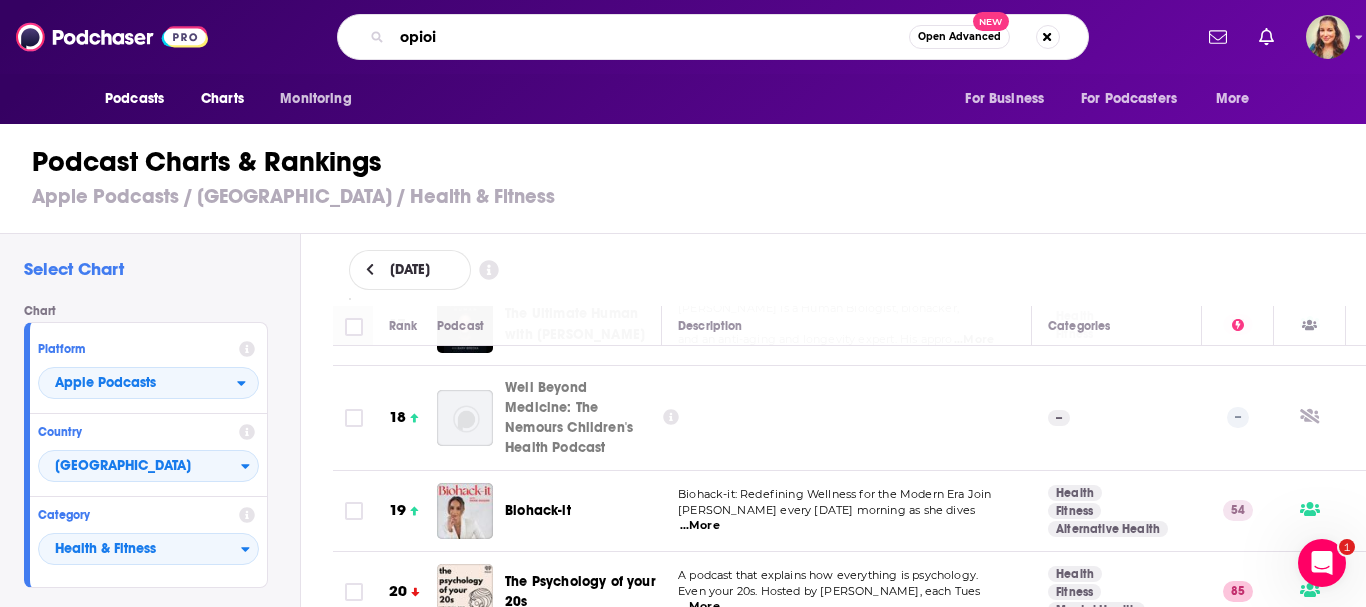 type on "[MEDICAL_DATA]" 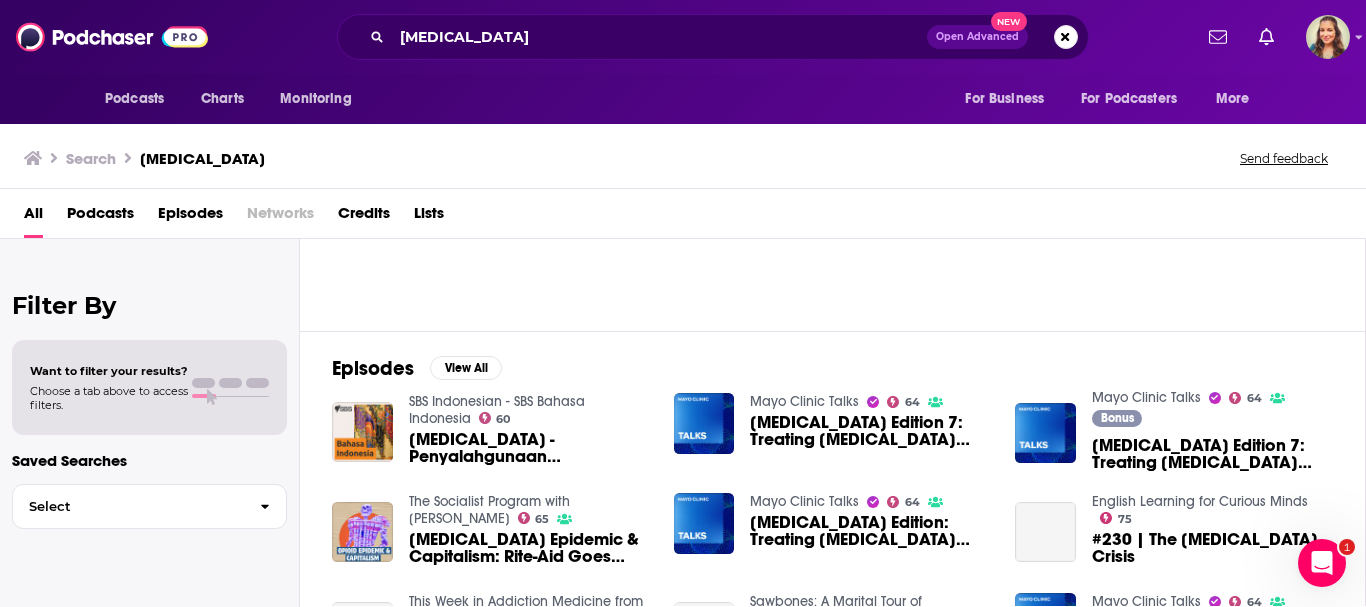 scroll, scrollTop: 200, scrollLeft: 0, axis: vertical 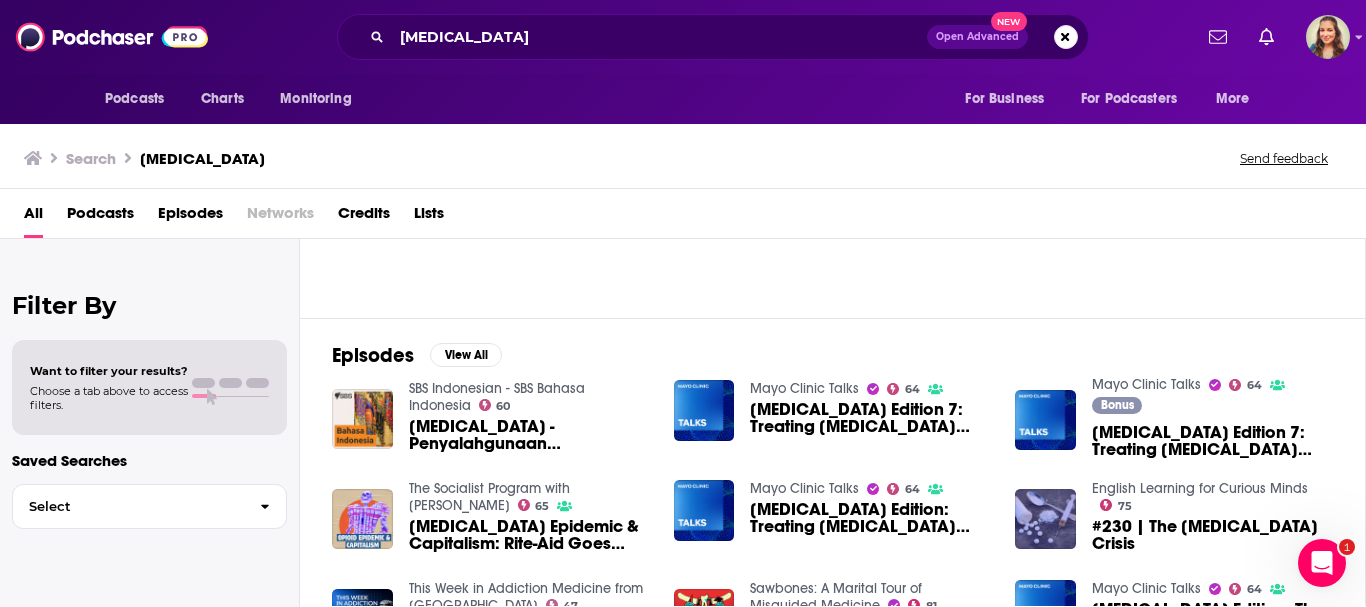 click on "Episodes" at bounding box center [190, 217] 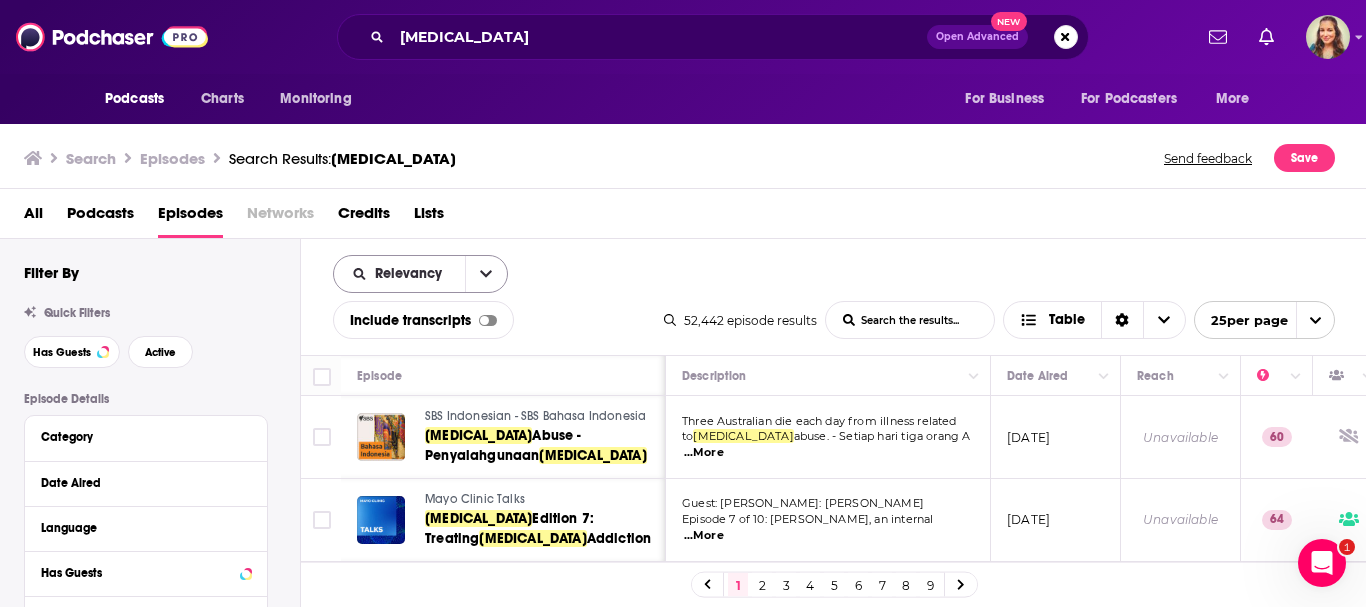 click on "Relevancy" at bounding box center [412, 274] 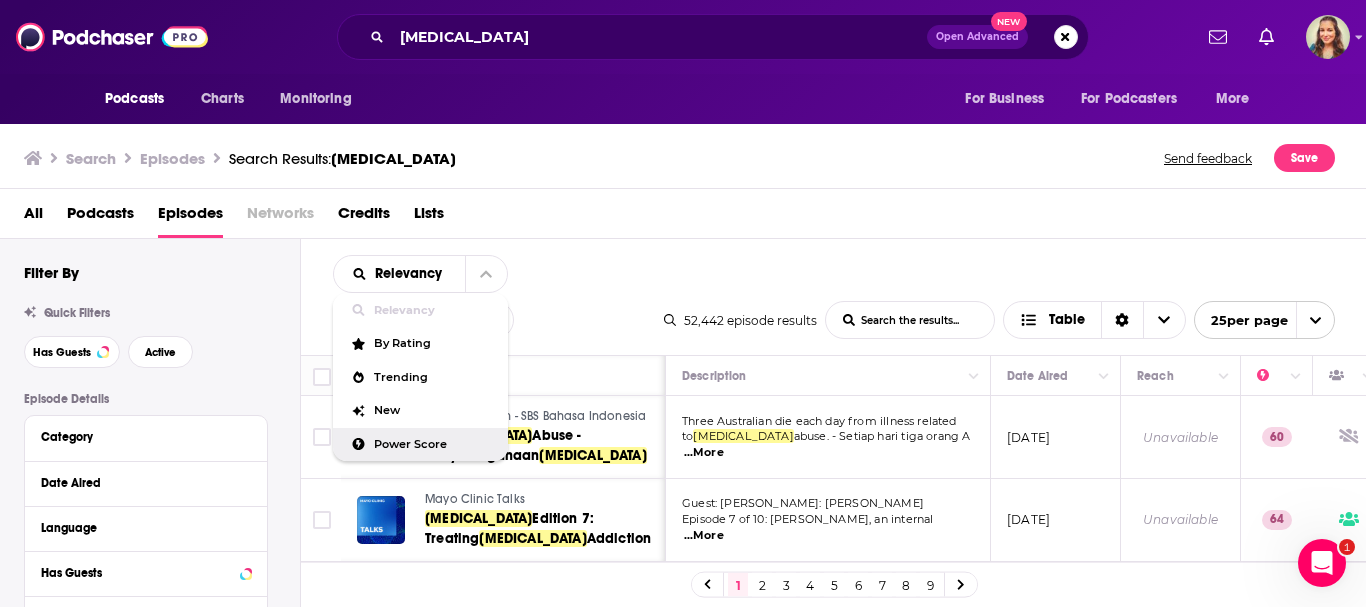 click on "Power Score" at bounding box center (433, 444) 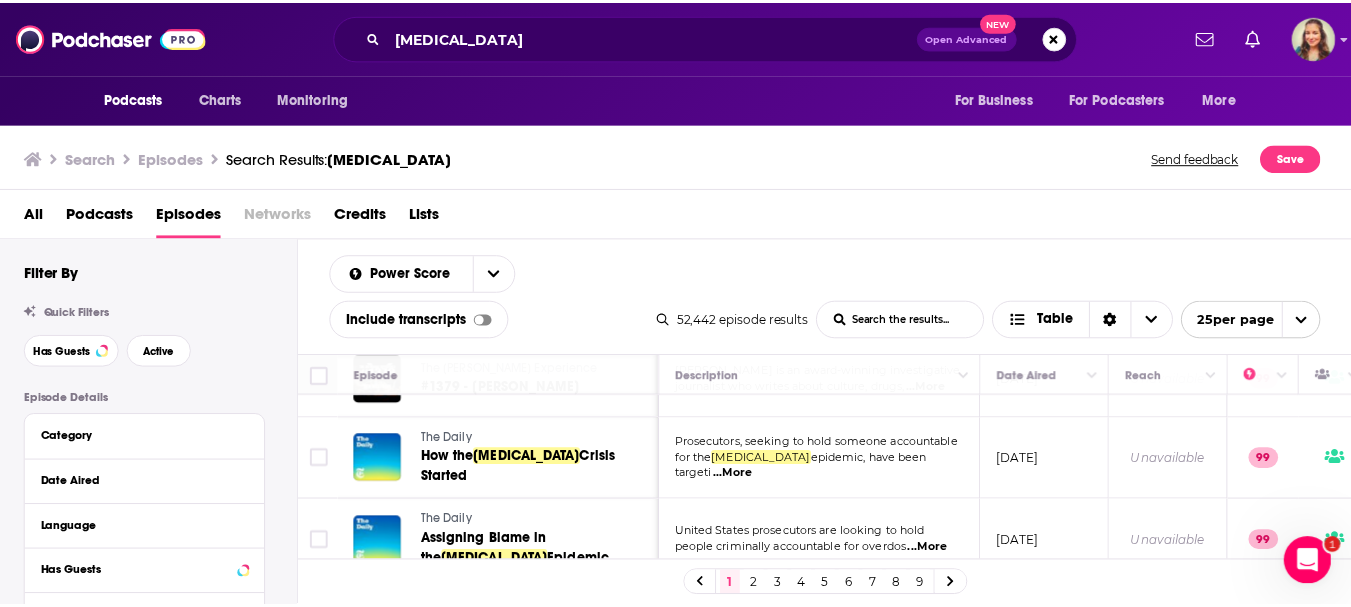 scroll, scrollTop: 800, scrollLeft: 0, axis: vertical 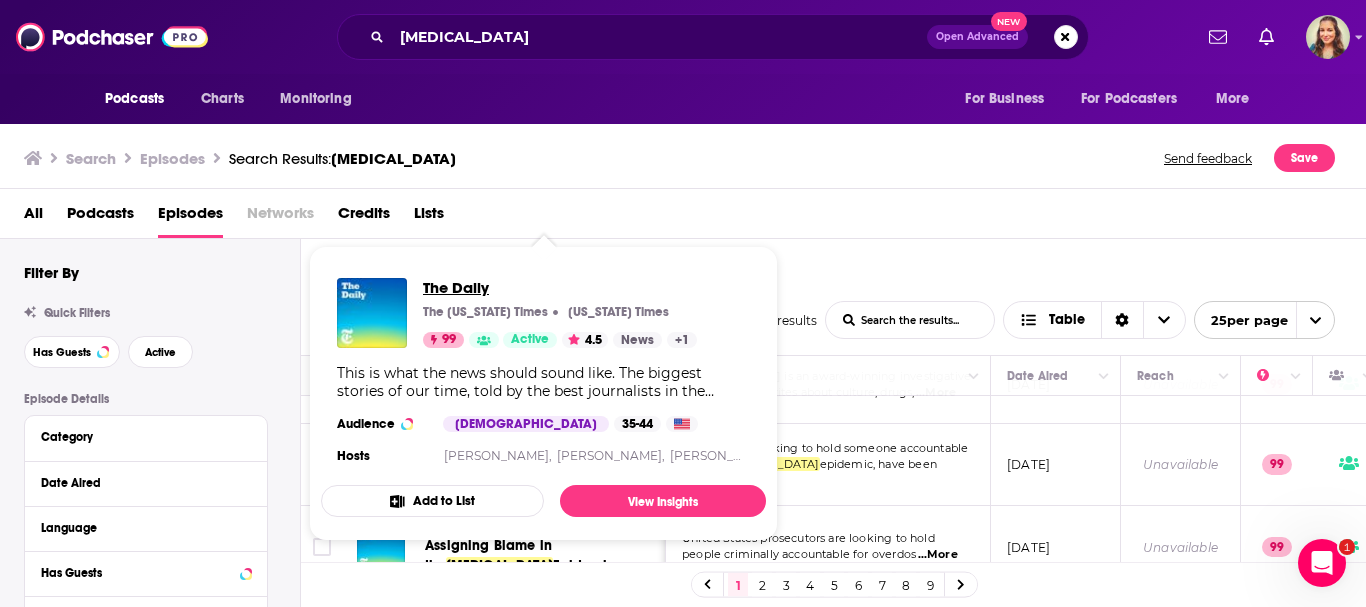 click on "The Daily" at bounding box center (560, 287) 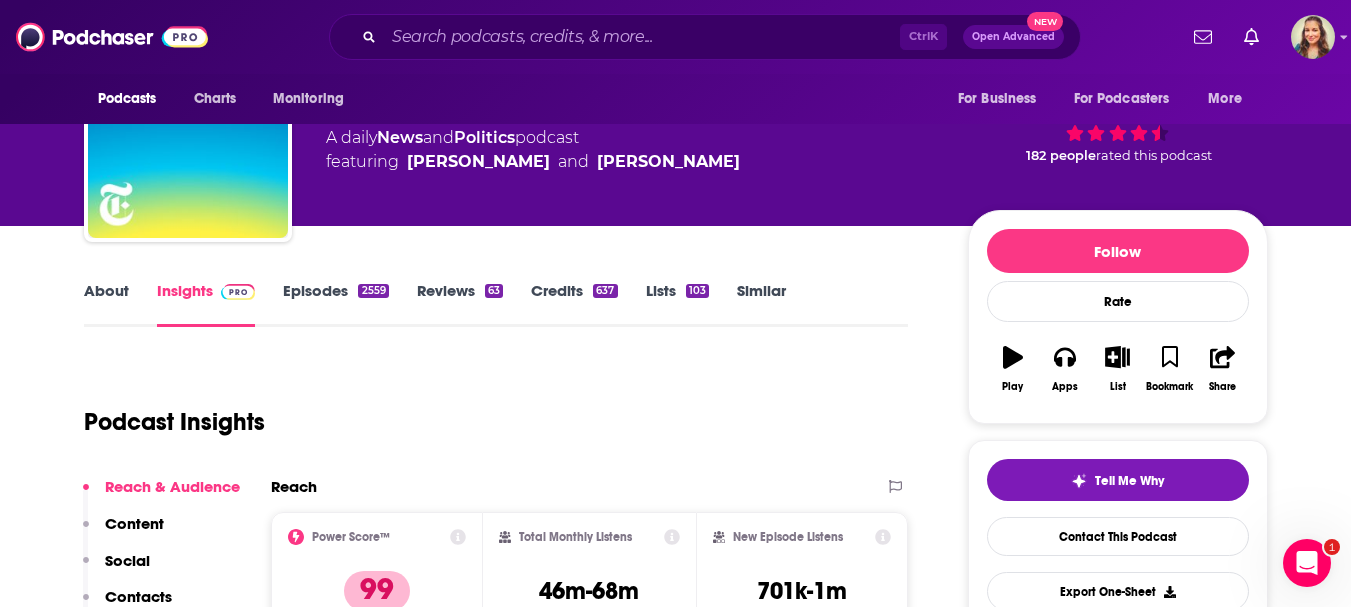 scroll, scrollTop: 200, scrollLeft: 0, axis: vertical 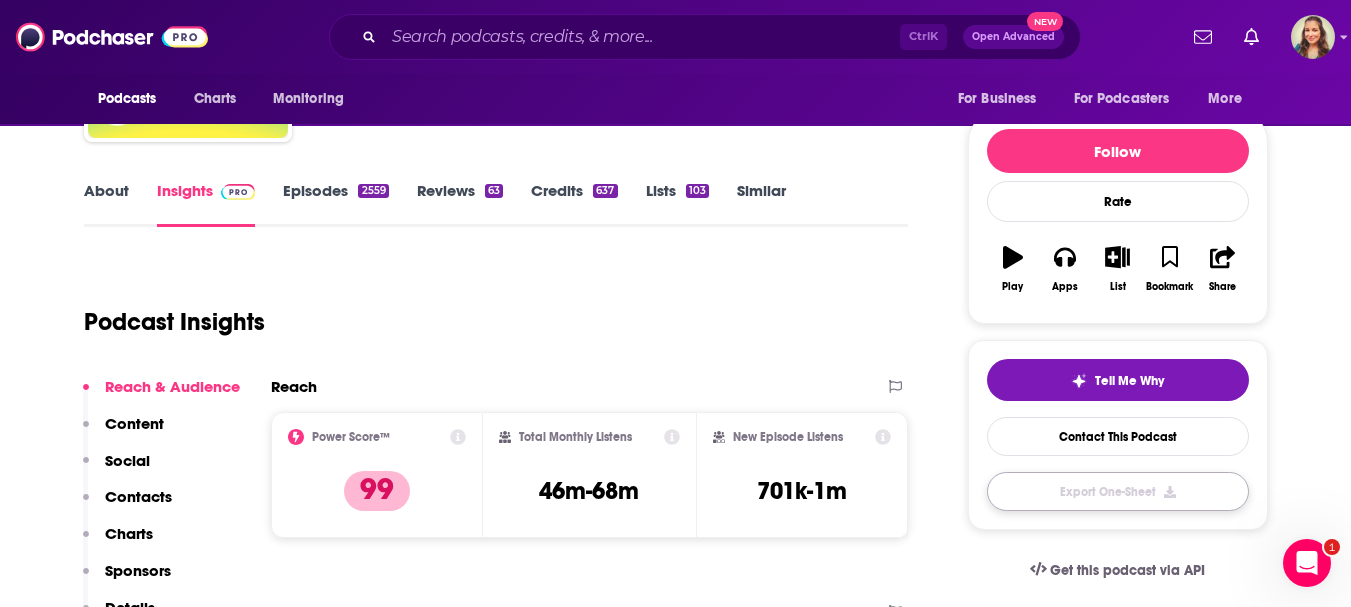 click on "Export One-Sheet" at bounding box center (1118, 491) 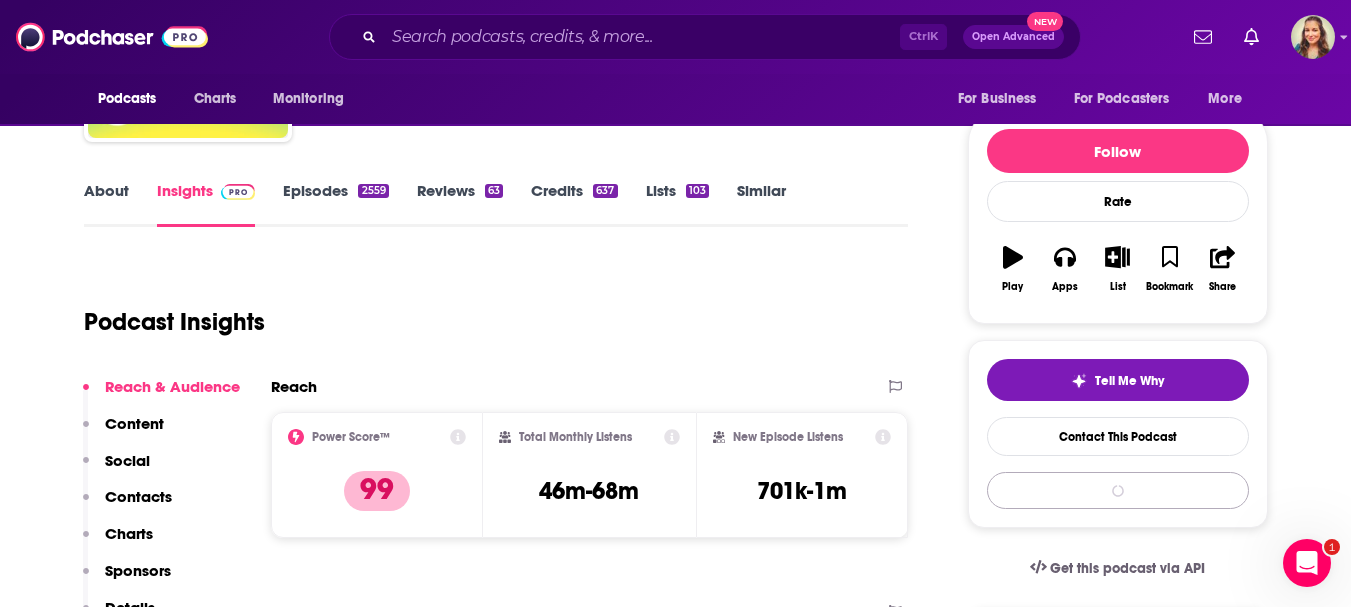 scroll, scrollTop: 300, scrollLeft: 0, axis: vertical 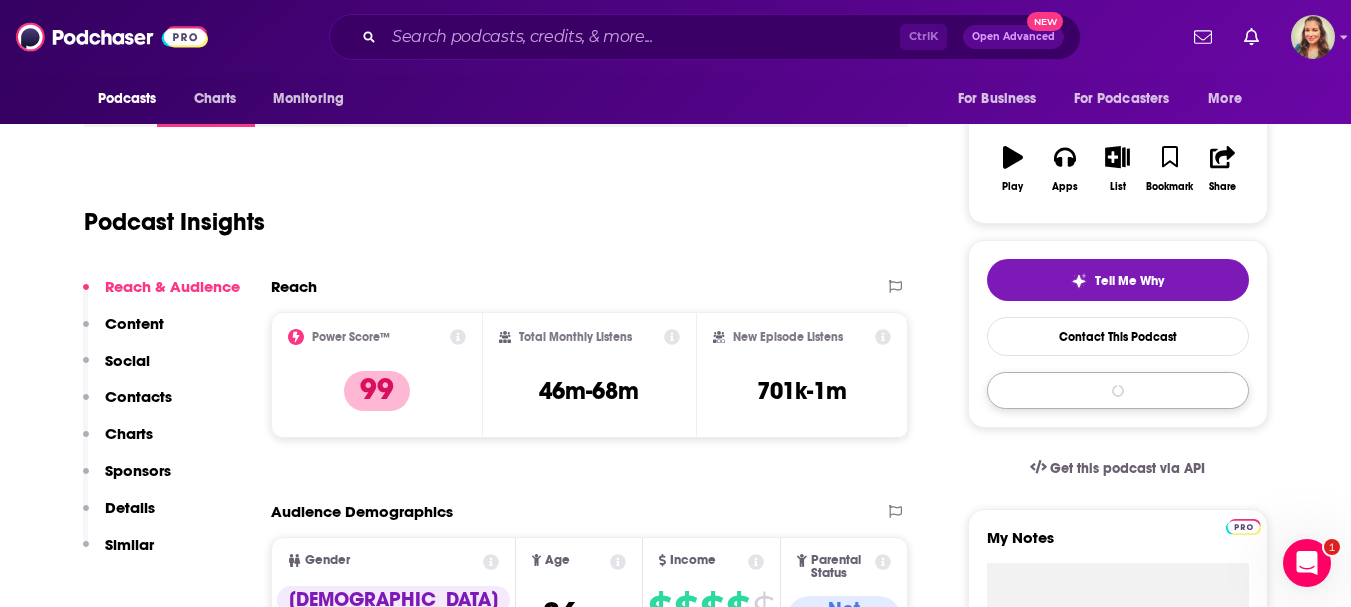 click at bounding box center (1118, 390) 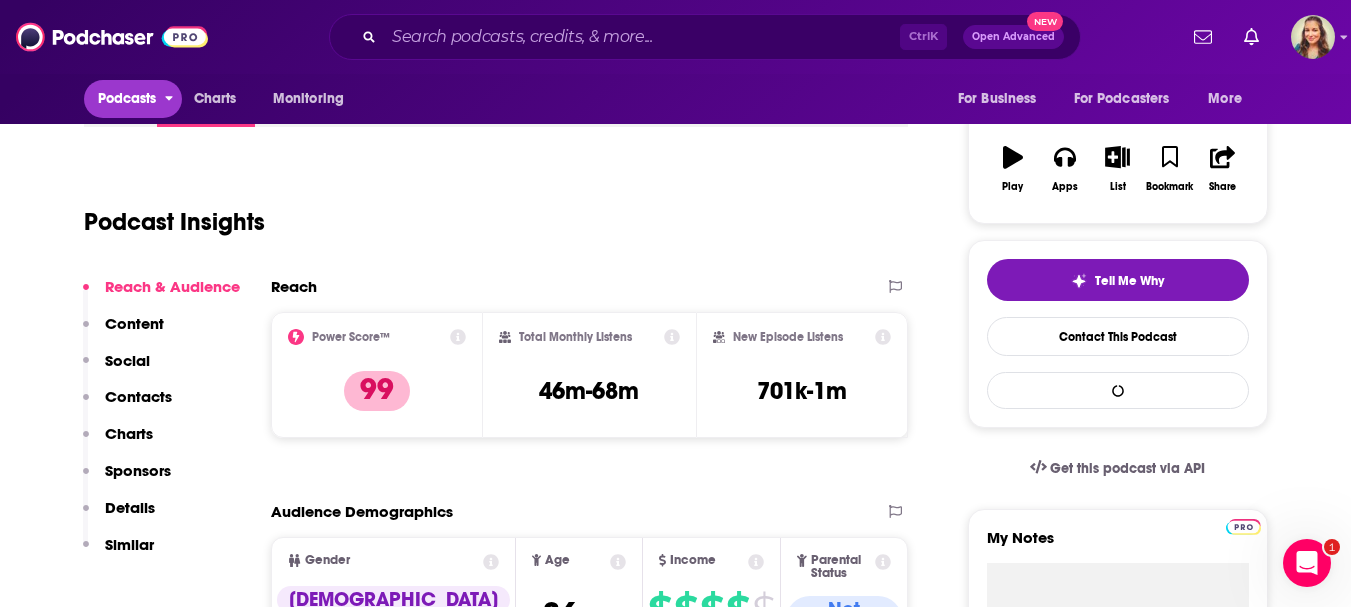 click on "Podcasts" at bounding box center (127, 99) 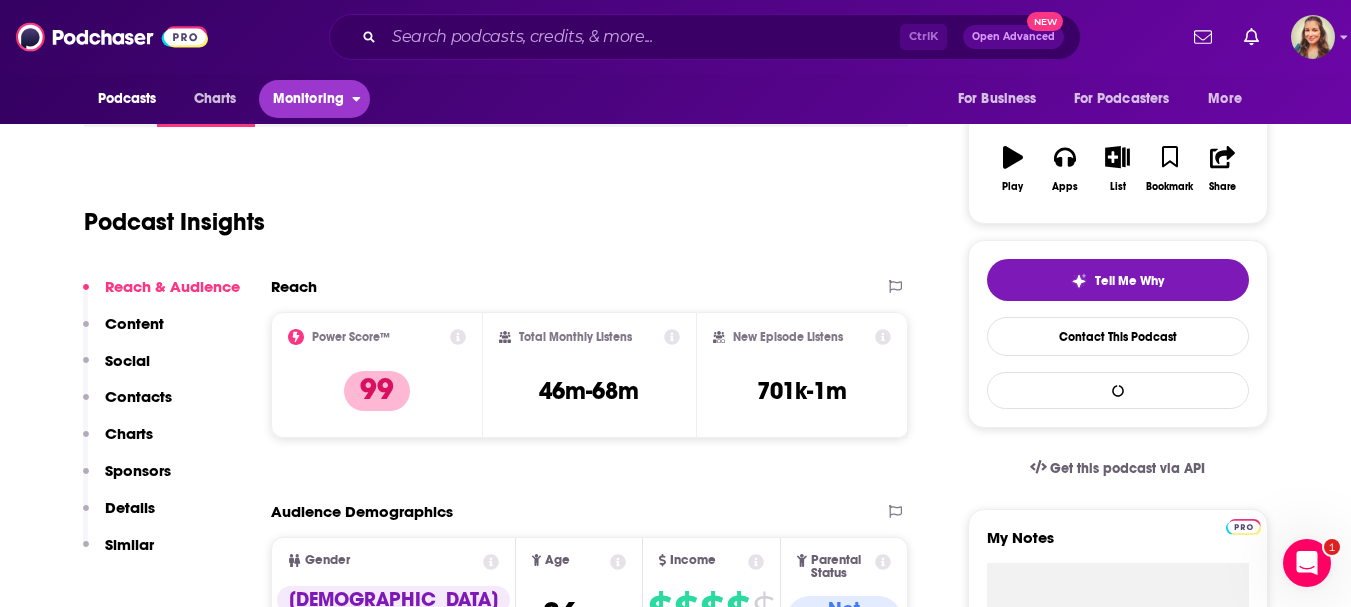 click on "Monitoring" at bounding box center [308, 99] 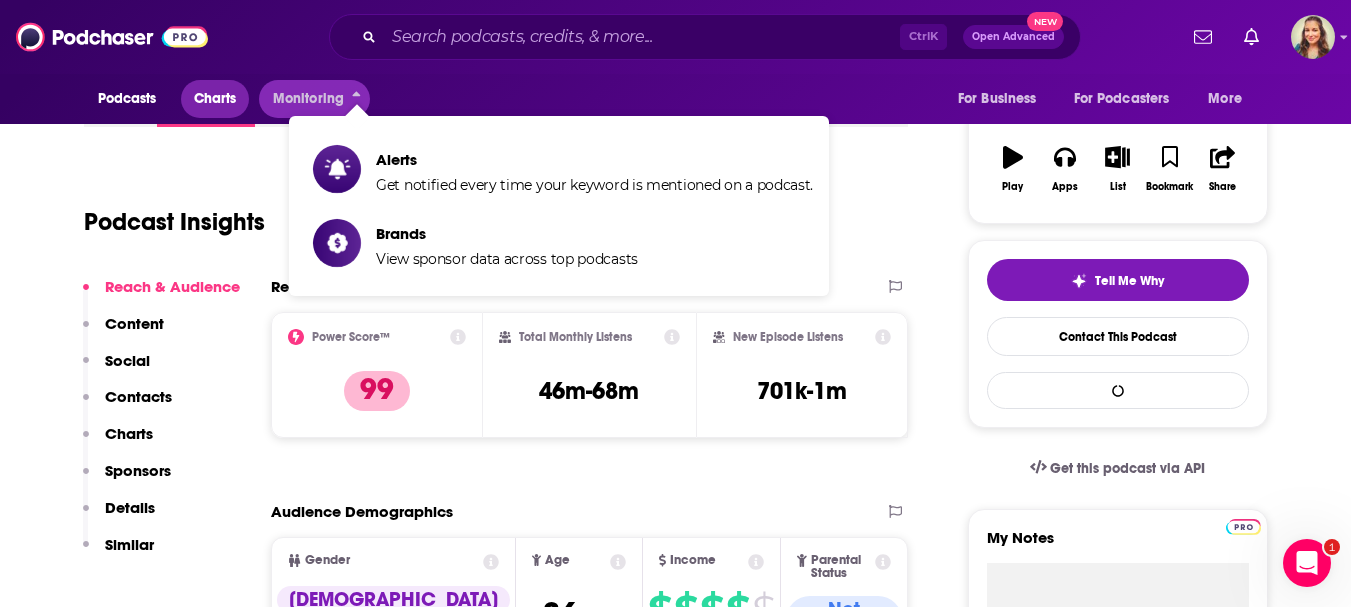 click on "Charts" at bounding box center [215, 99] 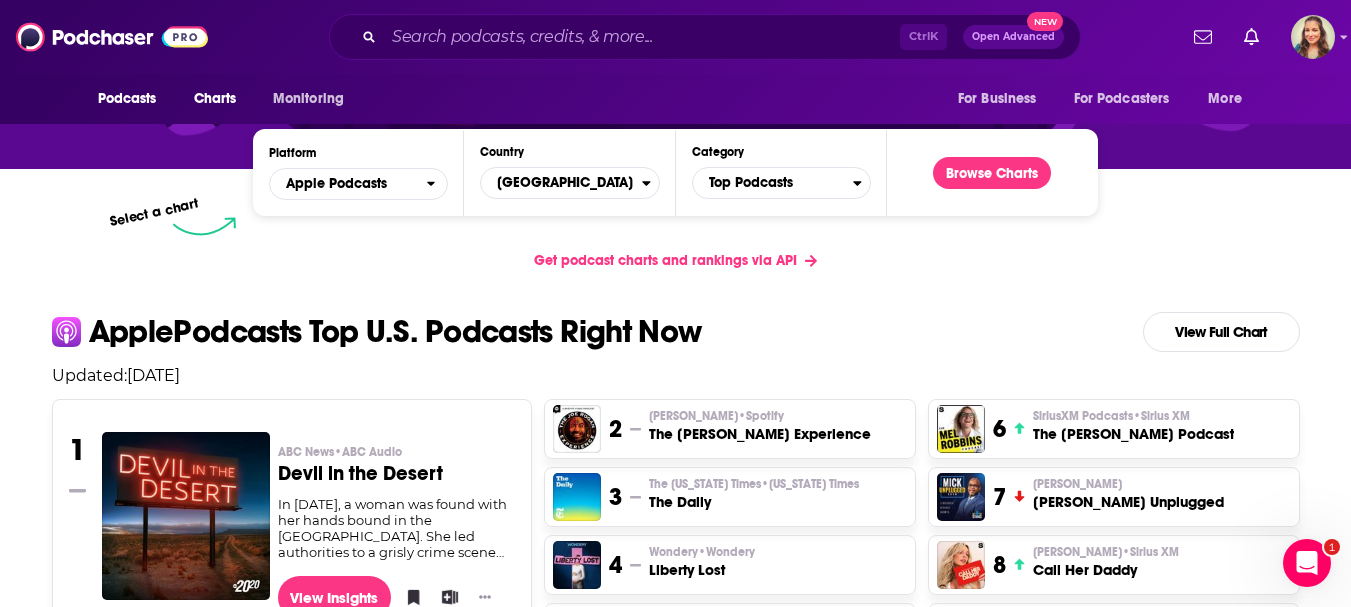 scroll, scrollTop: 300, scrollLeft: 0, axis: vertical 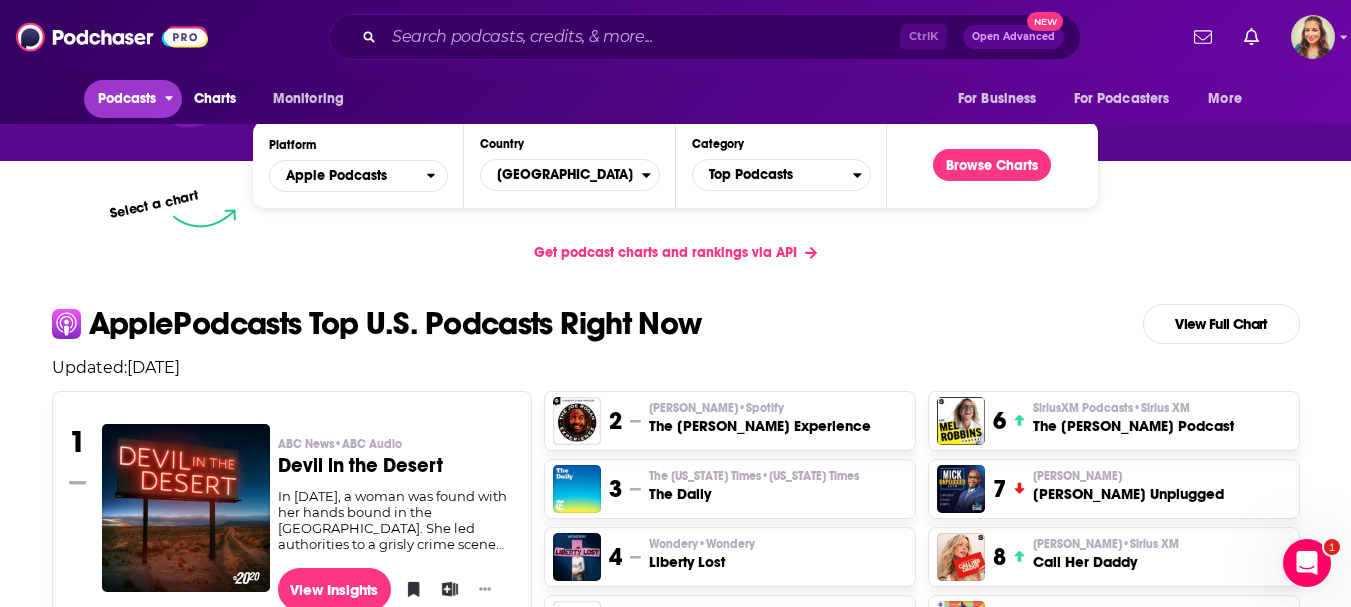 click on "Podcasts" at bounding box center [127, 99] 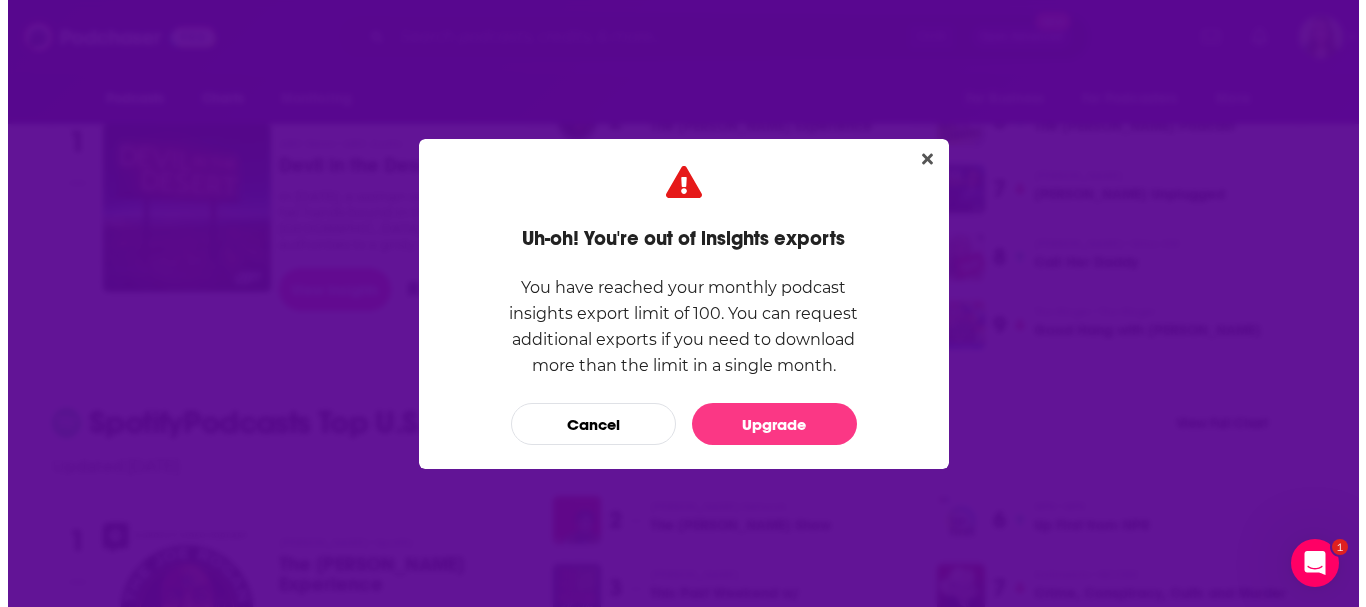 scroll, scrollTop: 0, scrollLeft: 0, axis: both 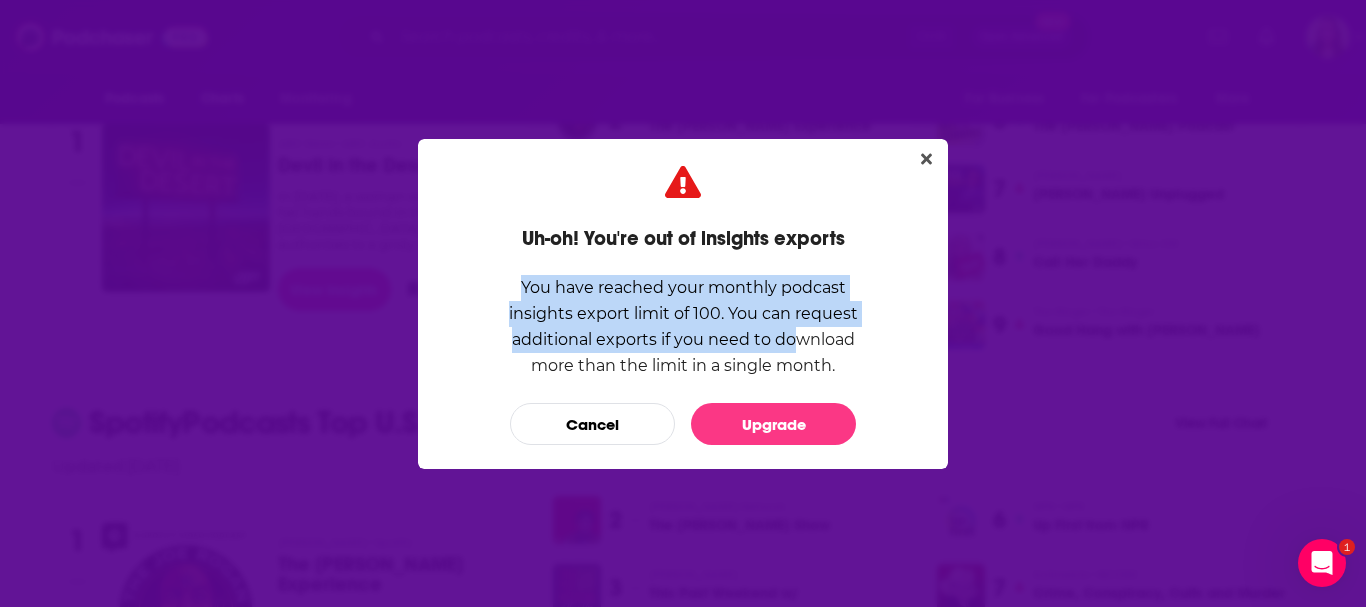 drag, startPoint x: 524, startPoint y: 293, endPoint x: 791, endPoint y: 335, distance: 270.28317 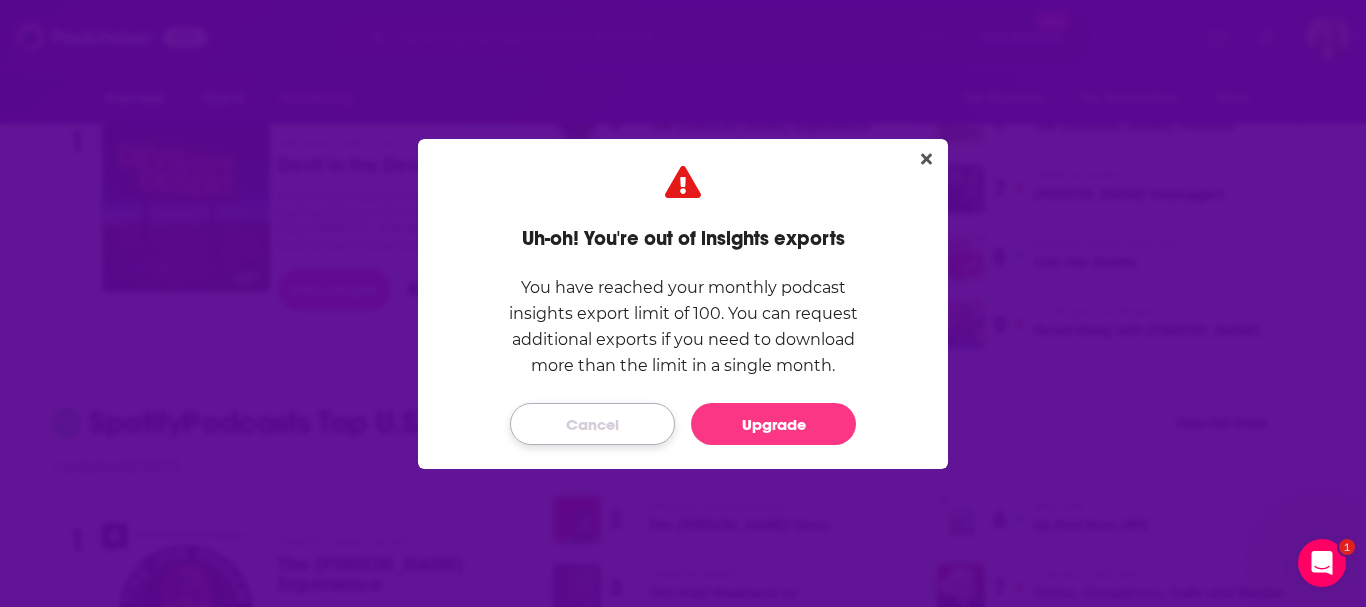 click on "Cancel" at bounding box center [592, 424] 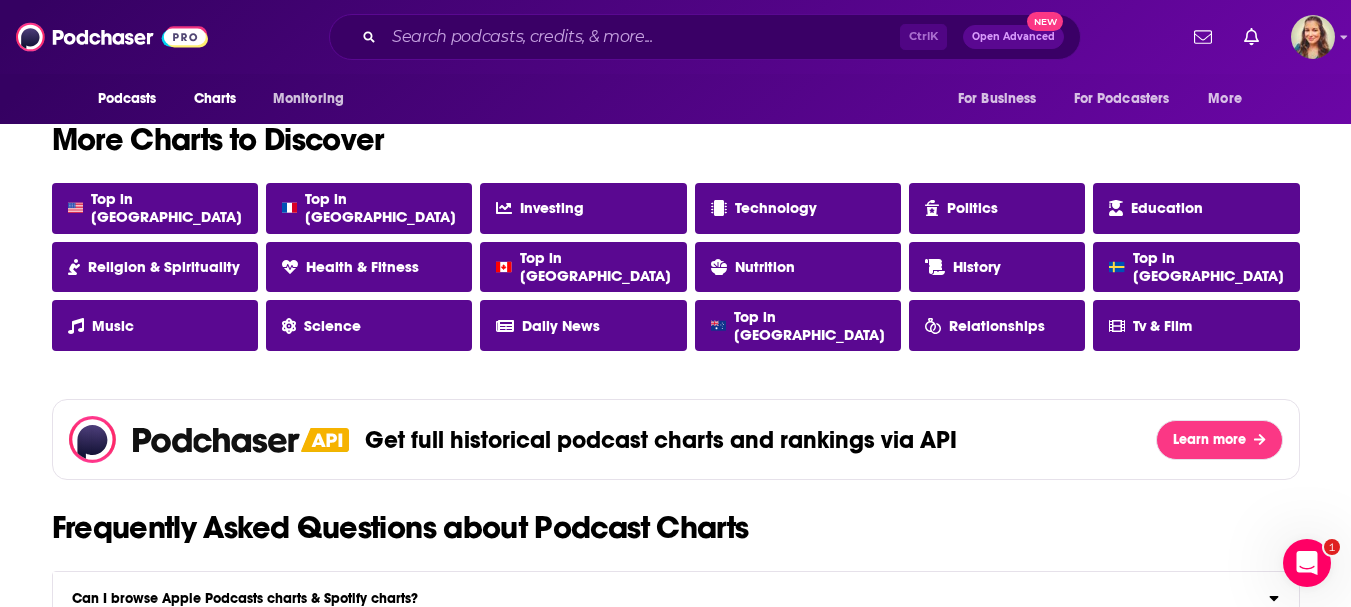 scroll, scrollTop: 1800, scrollLeft: 0, axis: vertical 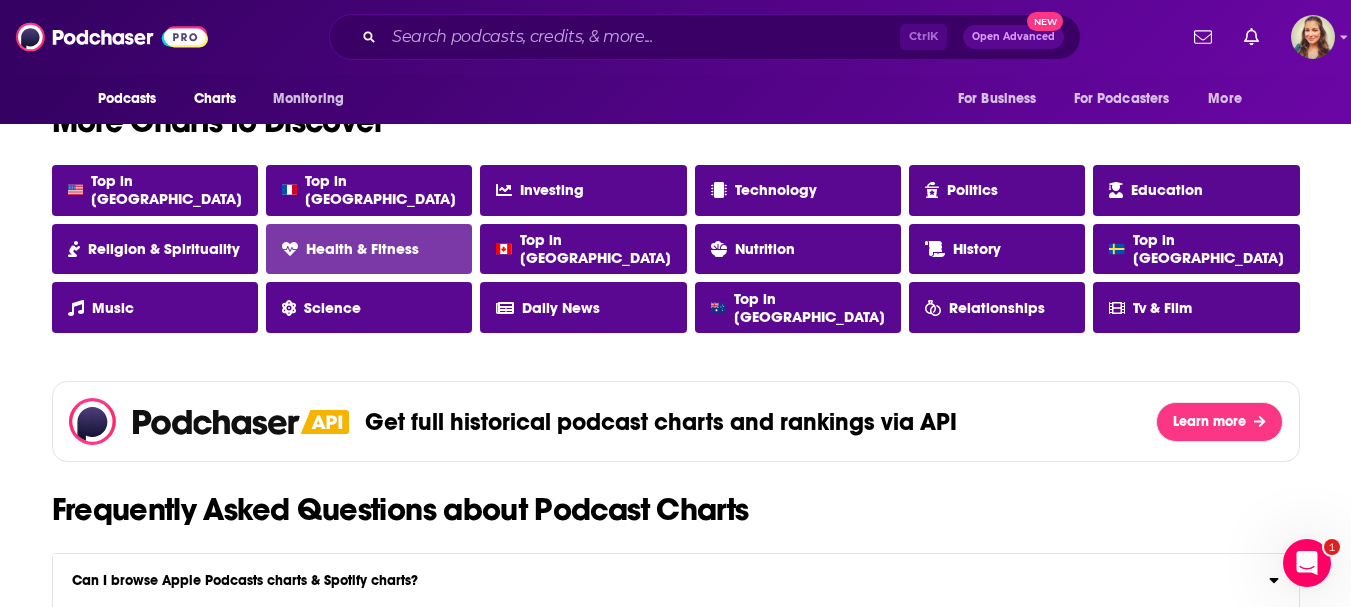 click 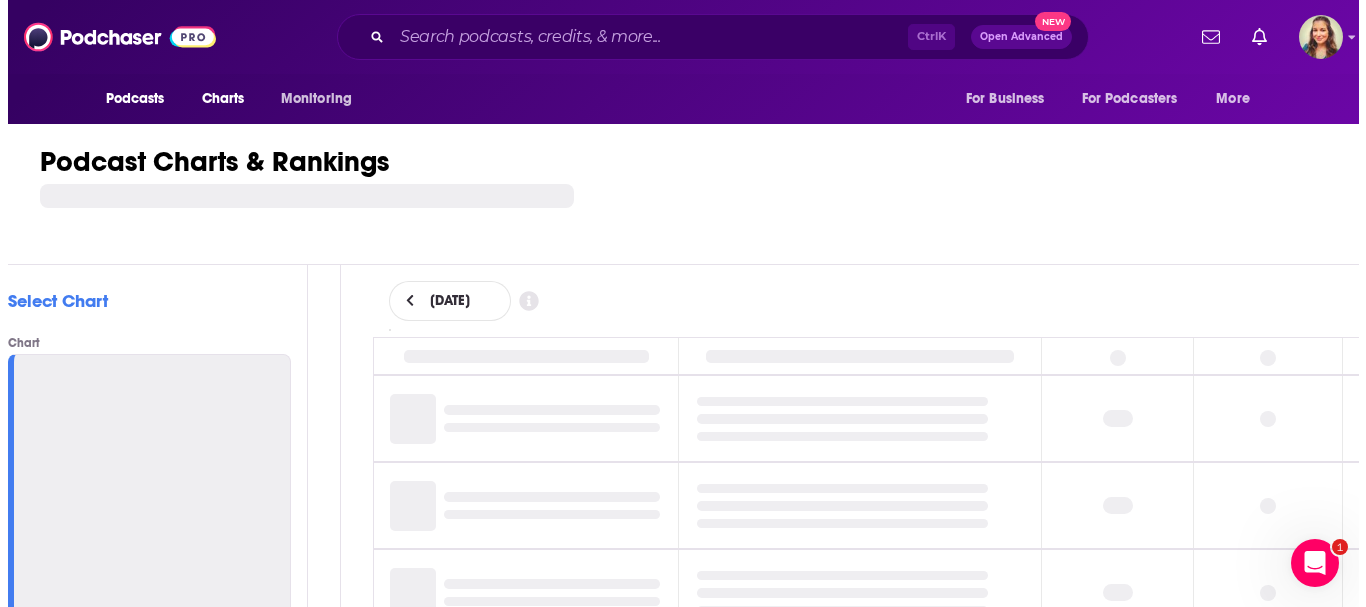 scroll, scrollTop: 0, scrollLeft: 0, axis: both 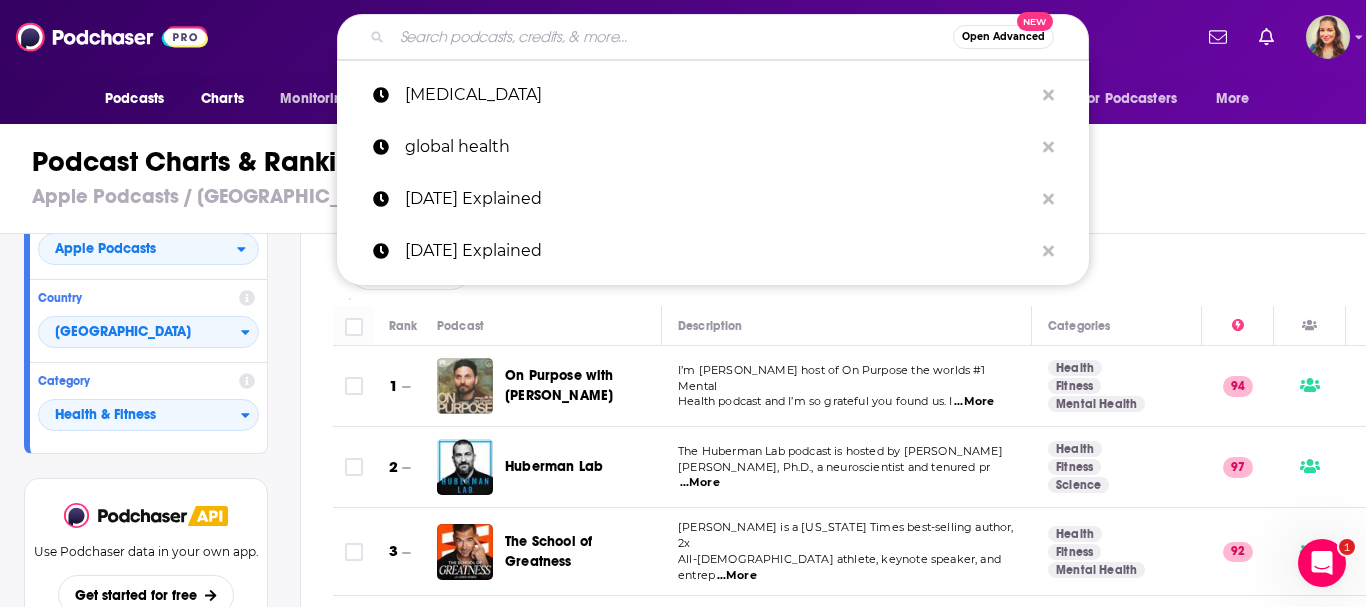 click at bounding box center (672, 37) 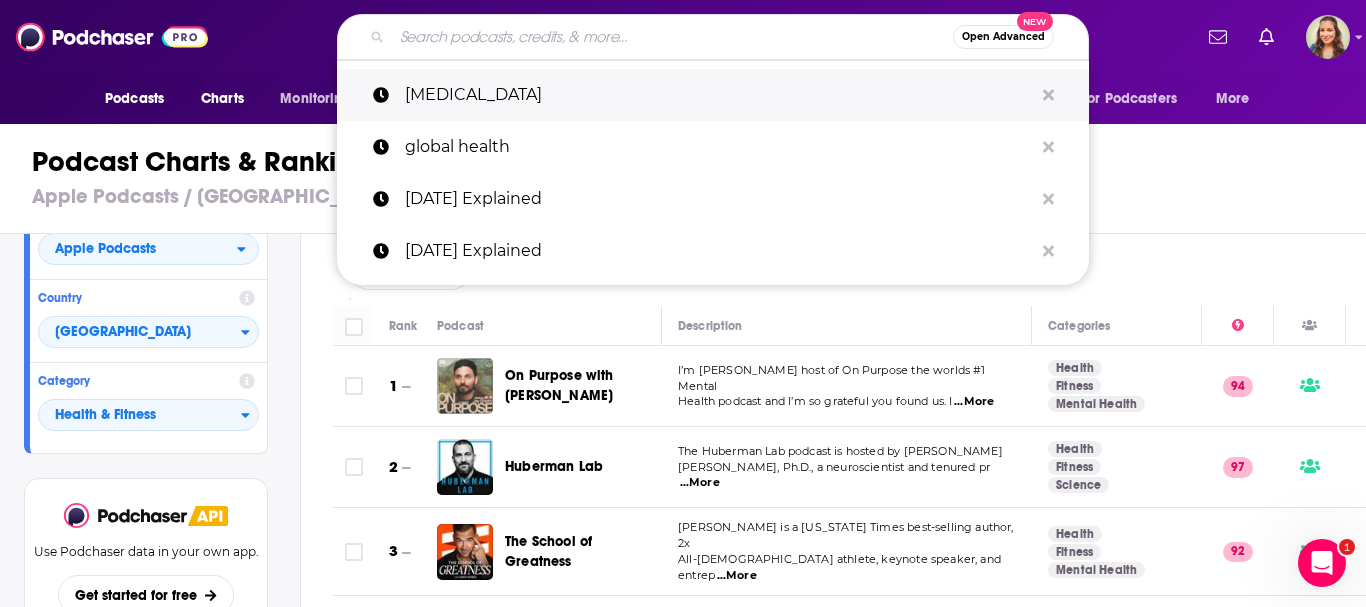 click on "[MEDICAL_DATA]" at bounding box center [719, 95] 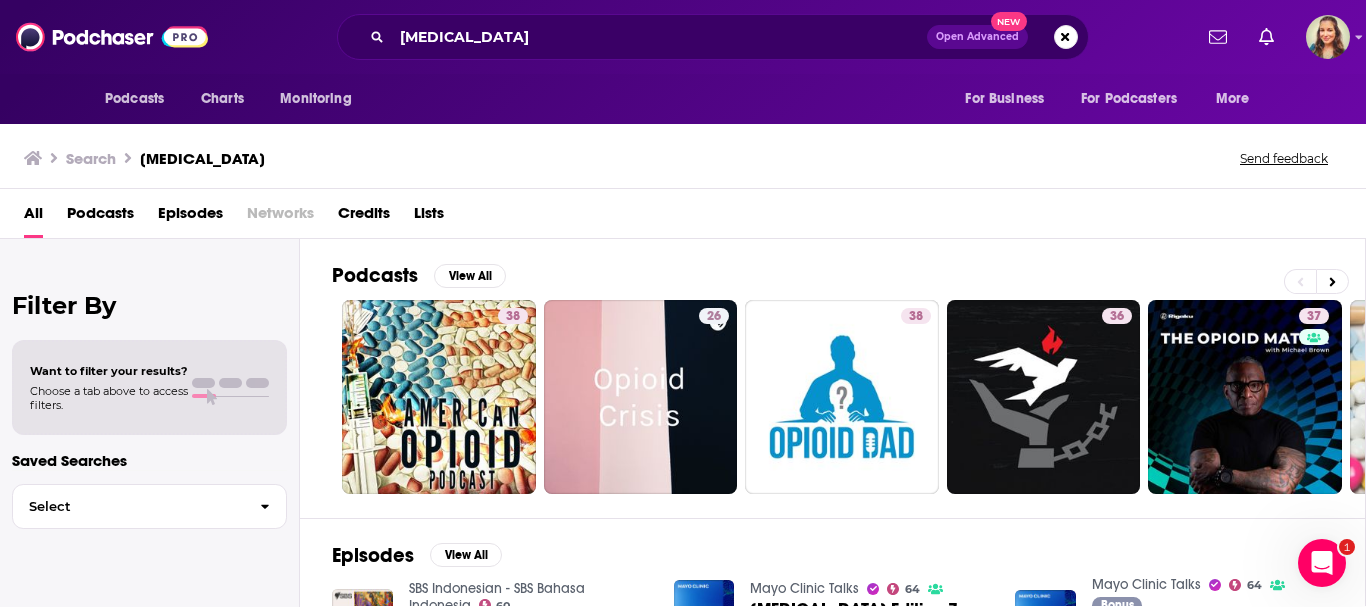 click on "Podcasts" at bounding box center (100, 217) 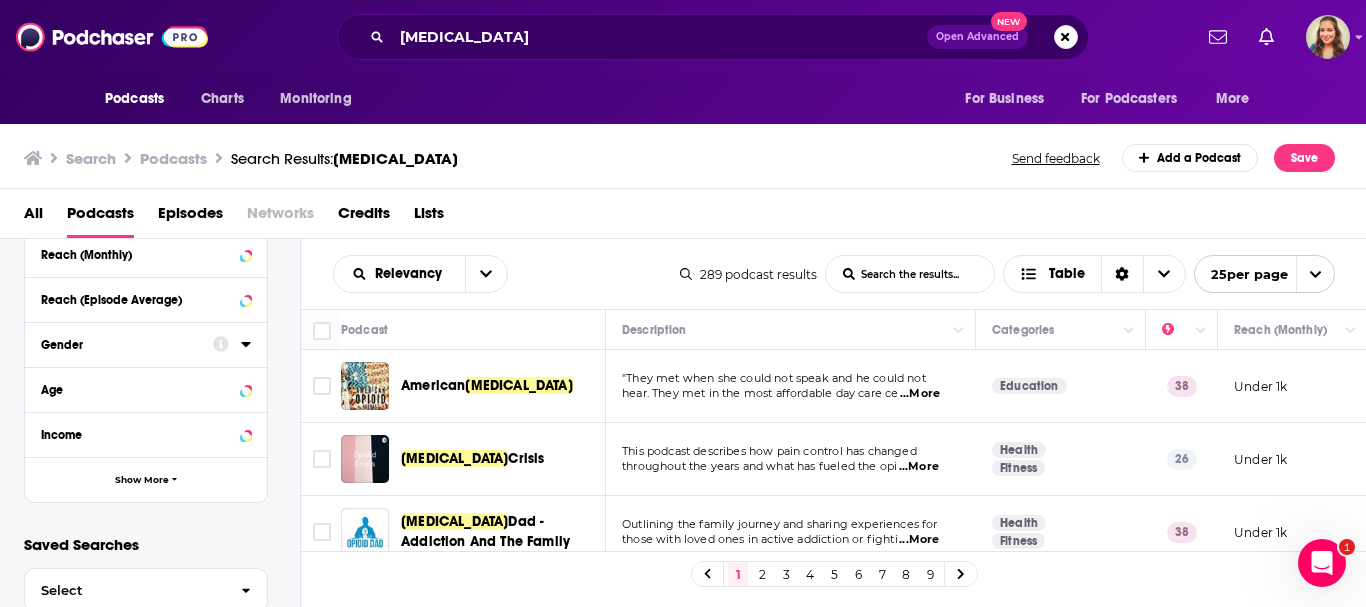 scroll, scrollTop: 653, scrollLeft: 0, axis: vertical 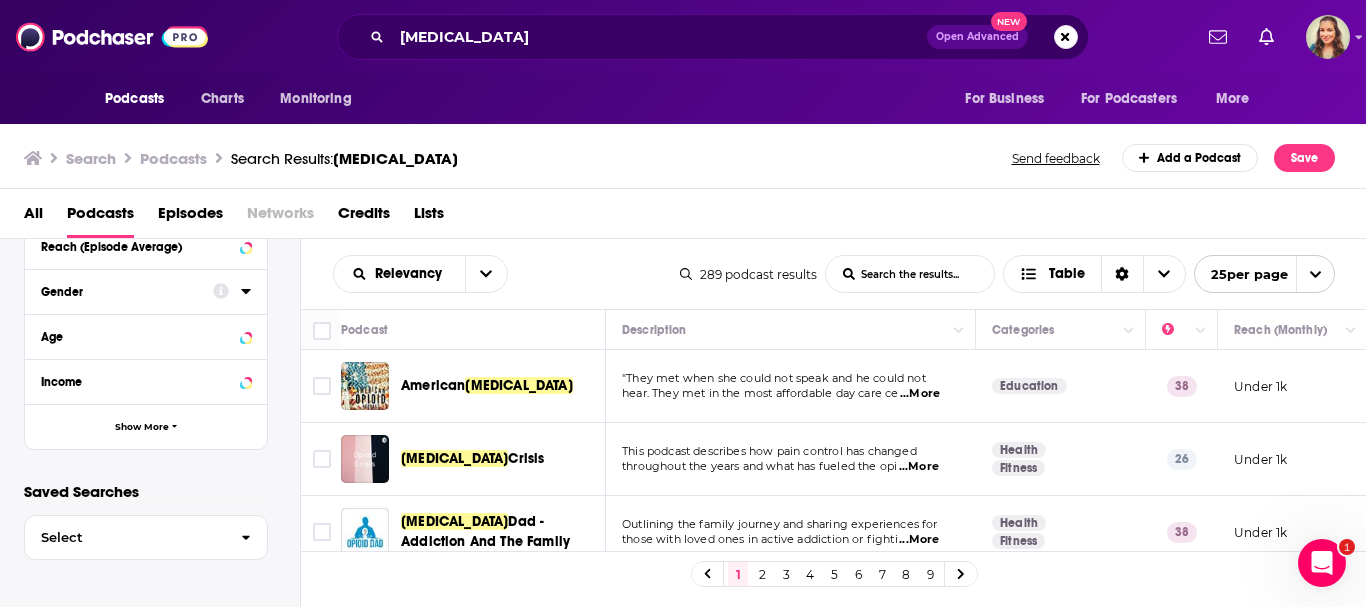 click on "Gender" at bounding box center (120, 292) 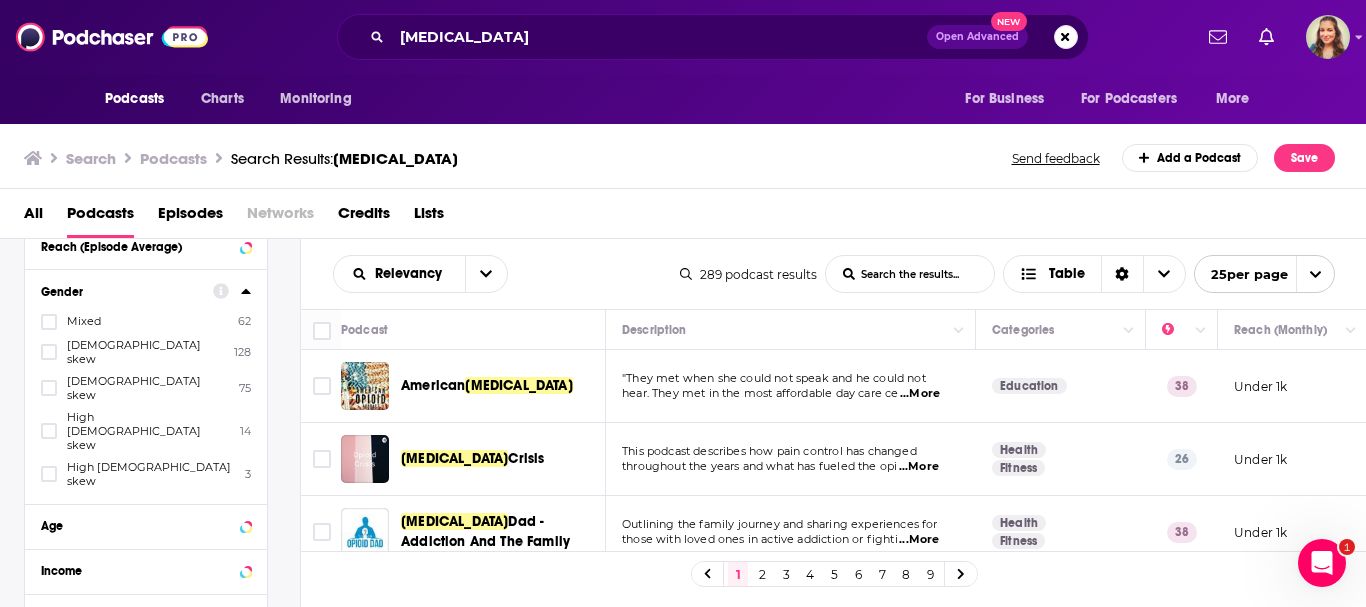 click on "High [DEMOGRAPHIC_DATA] skew" at bounding box center (148, 431) 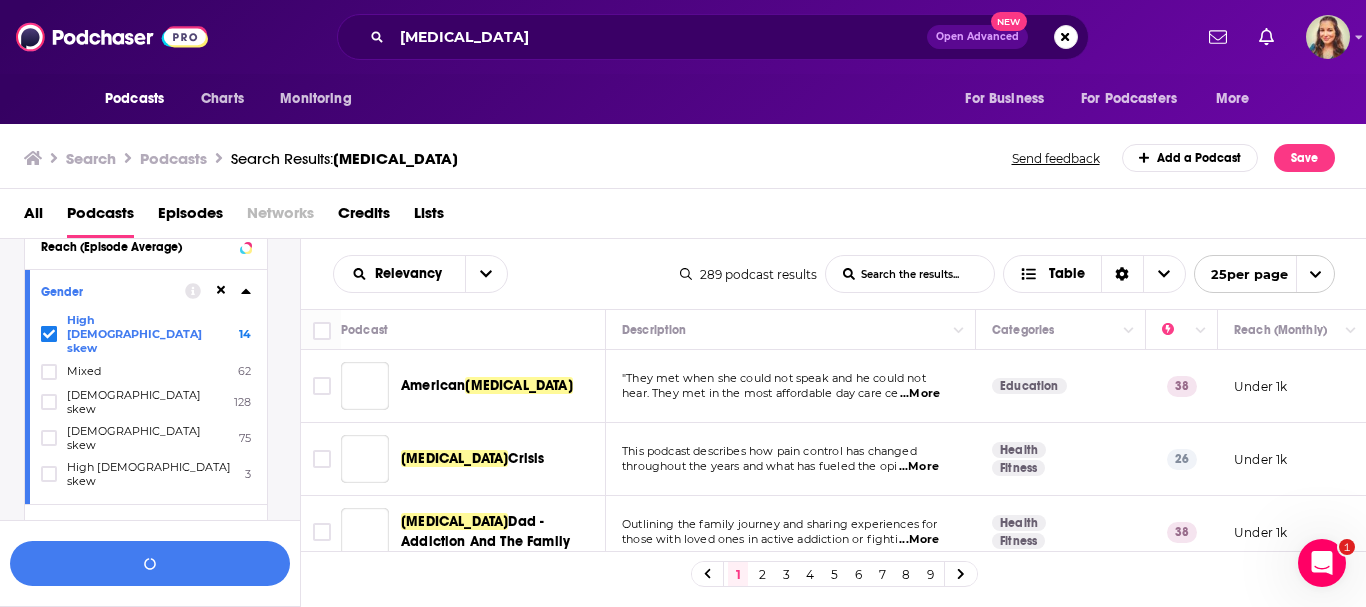 scroll, scrollTop: 703, scrollLeft: 0, axis: vertical 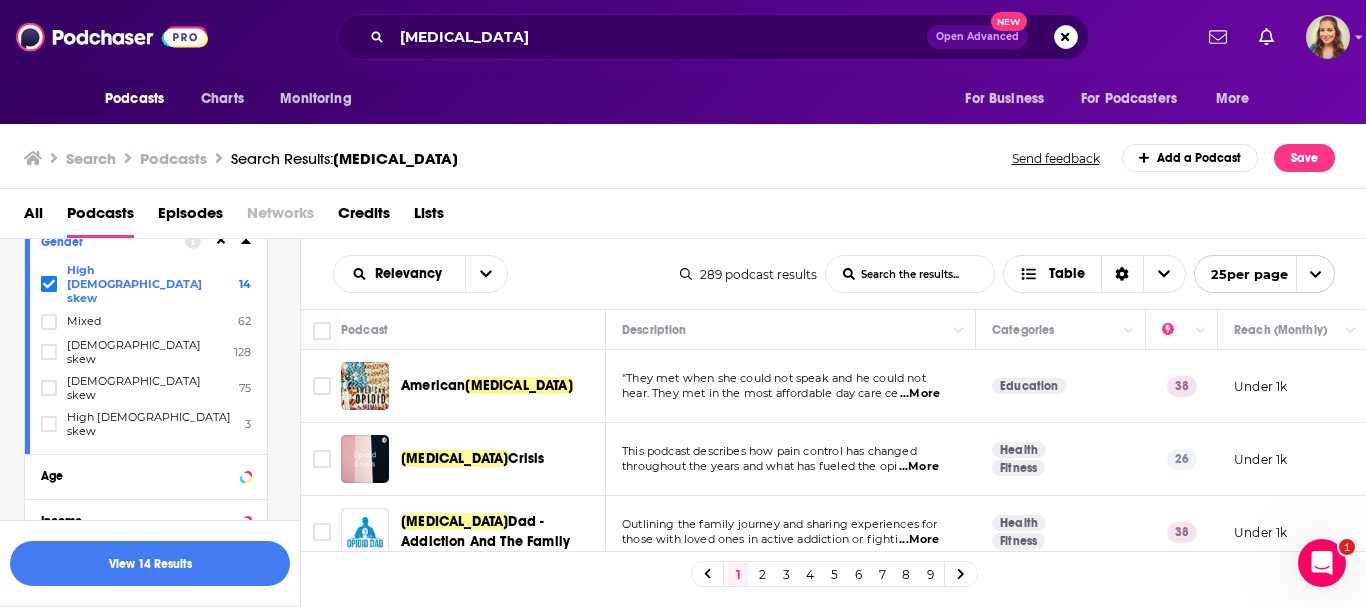 click on "Episodes" at bounding box center [190, 217] 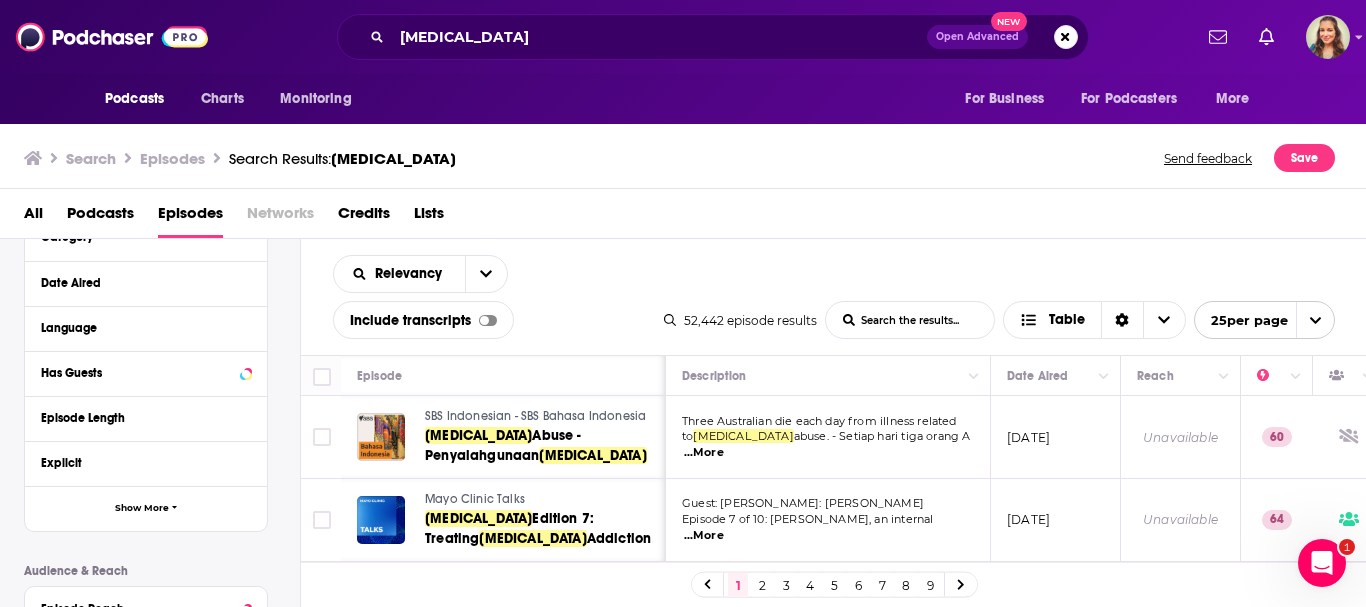 scroll, scrollTop: 400, scrollLeft: 0, axis: vertical 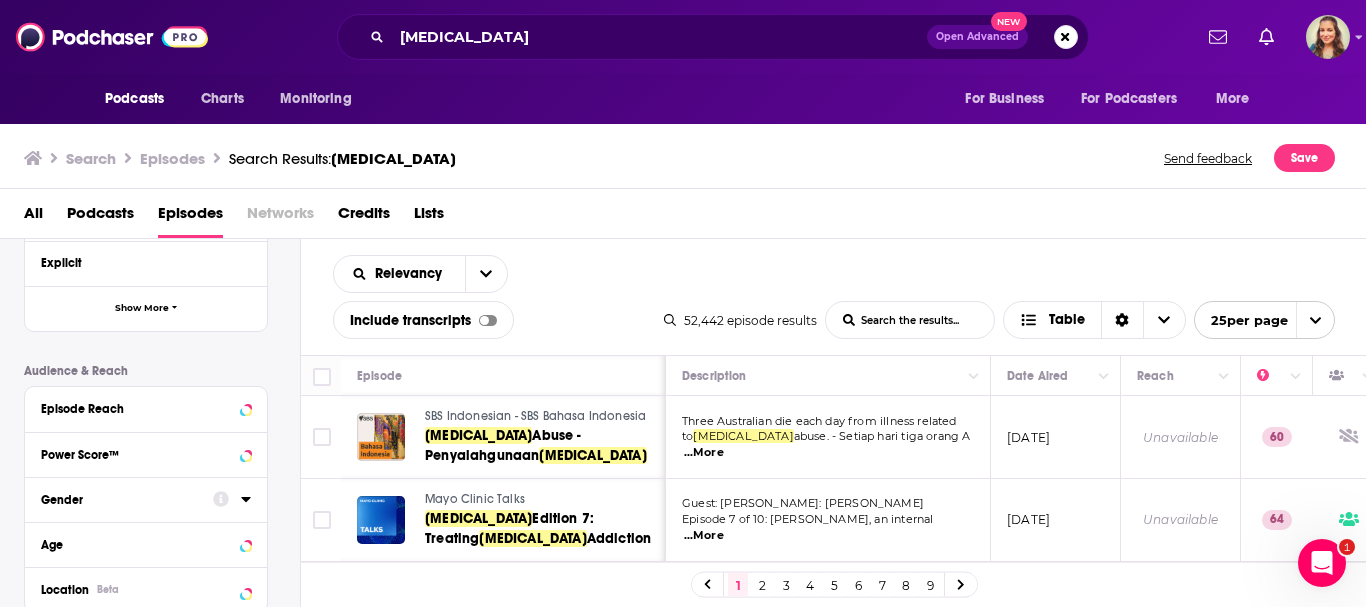 click on "Gender" at bounding box center [127, 498] 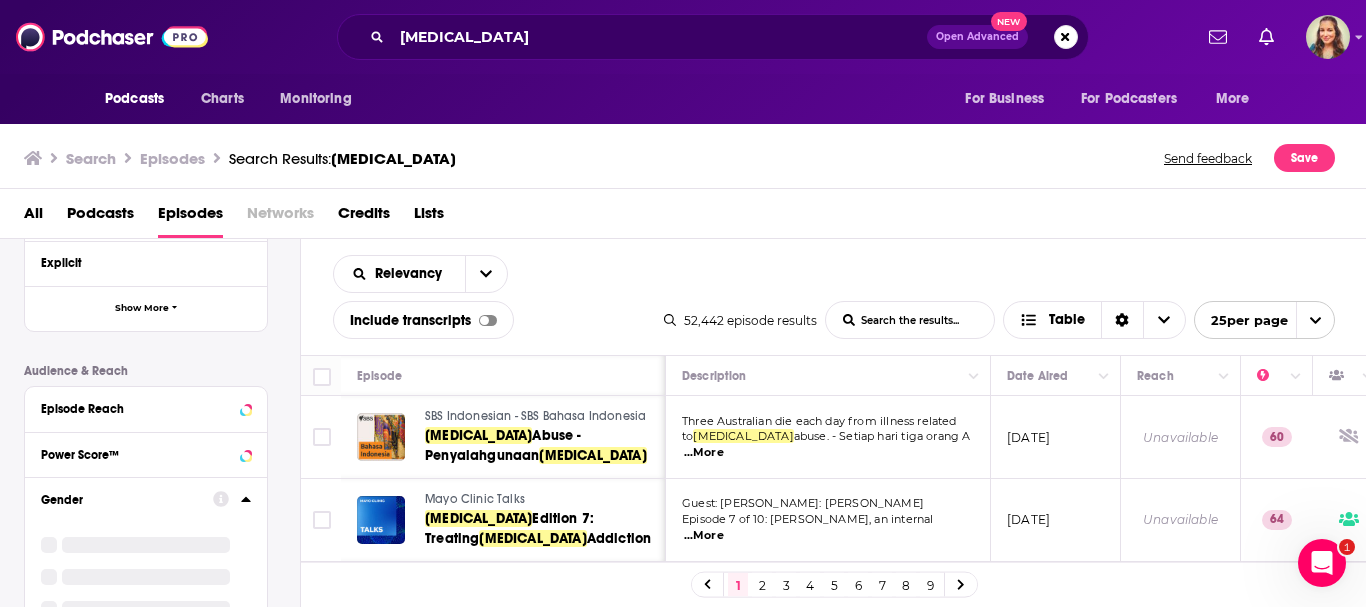 scroll, scrollTop: 500, scrollLeft: 0, axis: vertical 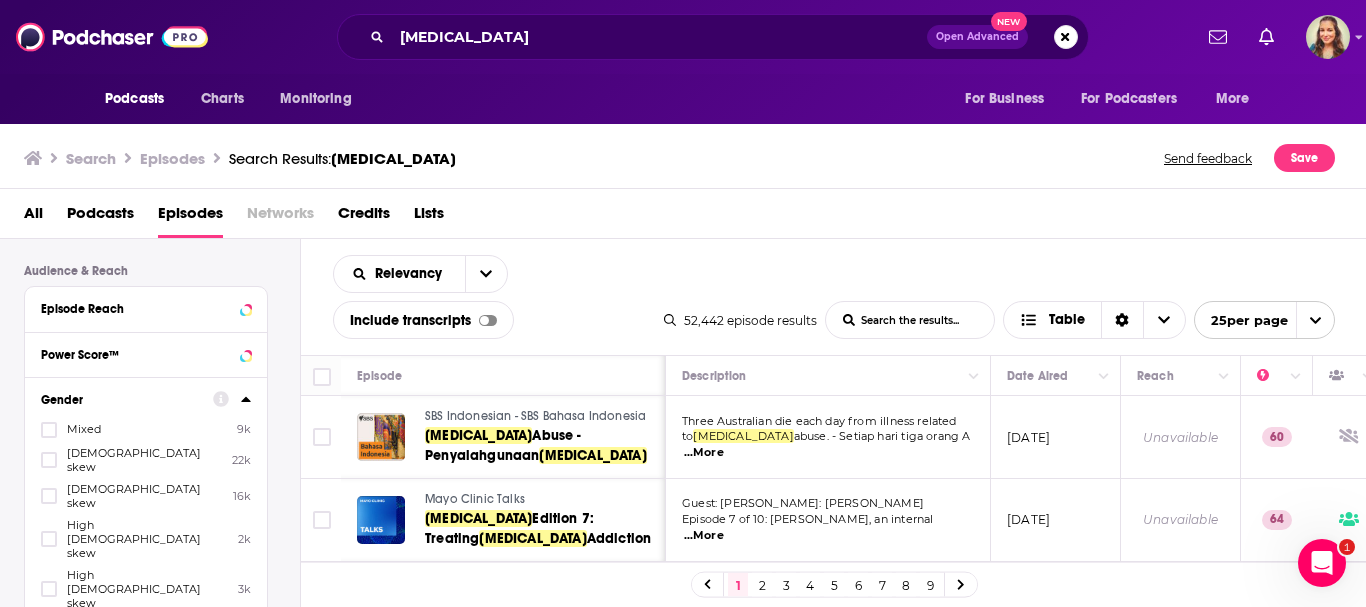 click on "High [DEMOGRAPHIC_DATA] skew" at bounding box center [147, 539] 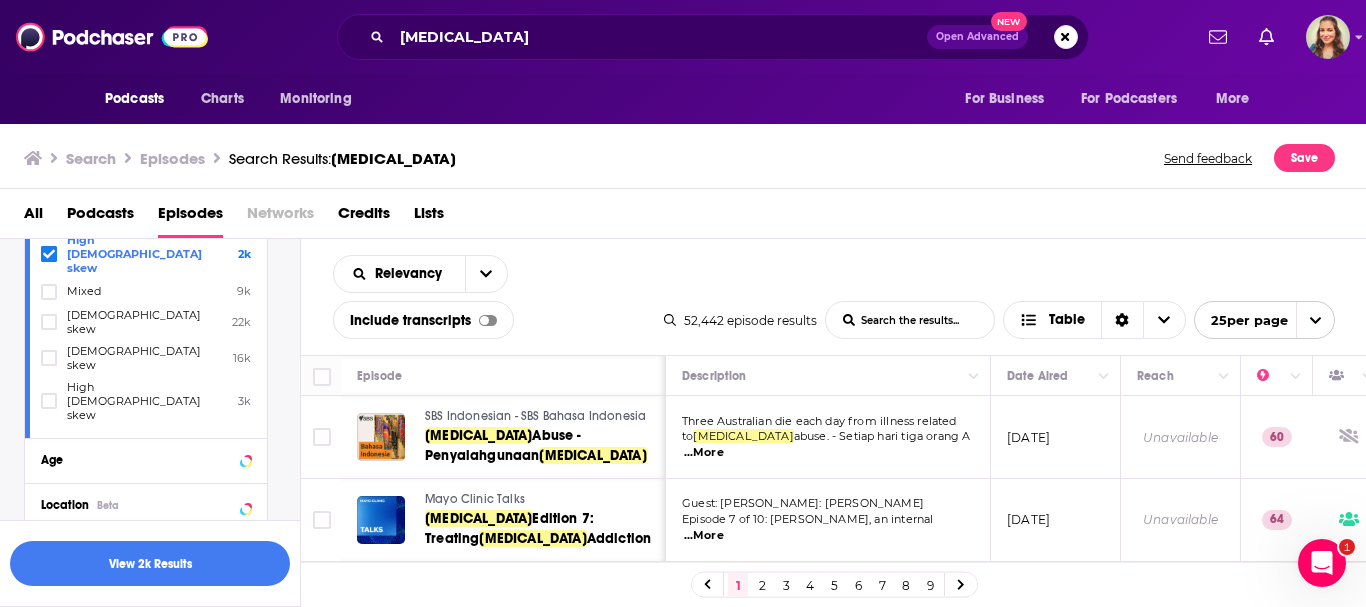 scroll, scrollTop: 694, scrollLeft: 0, axis: vertical 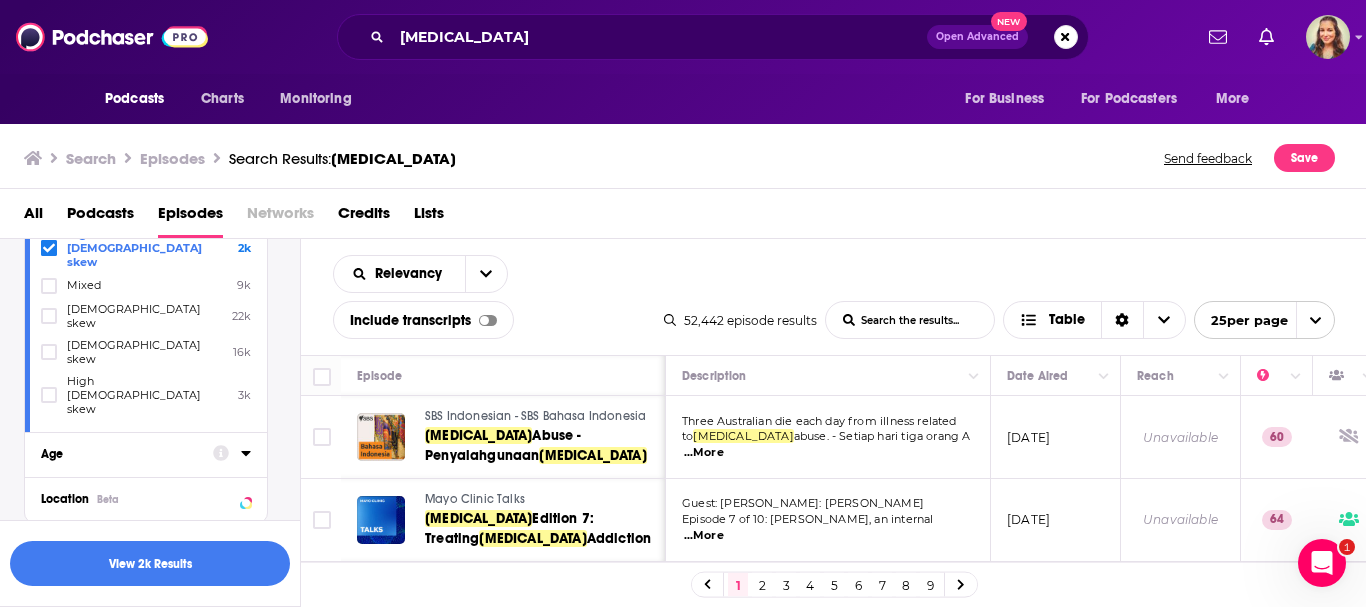 click on "Age" at bounding box center (120, 454) 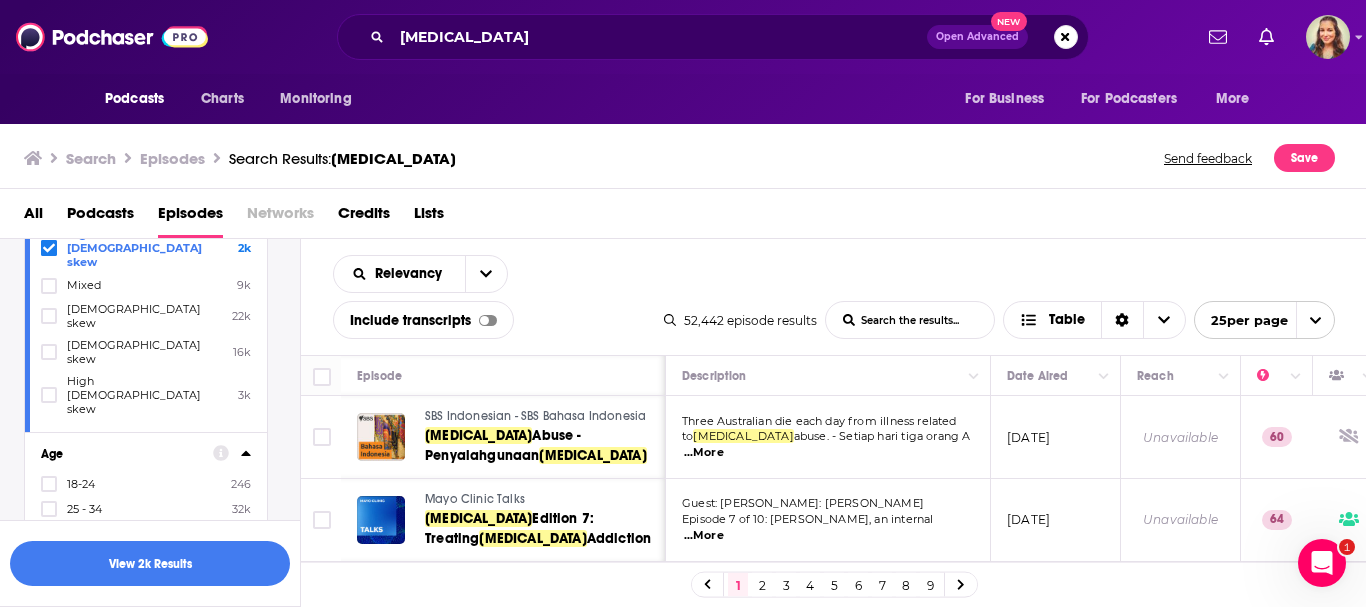 click 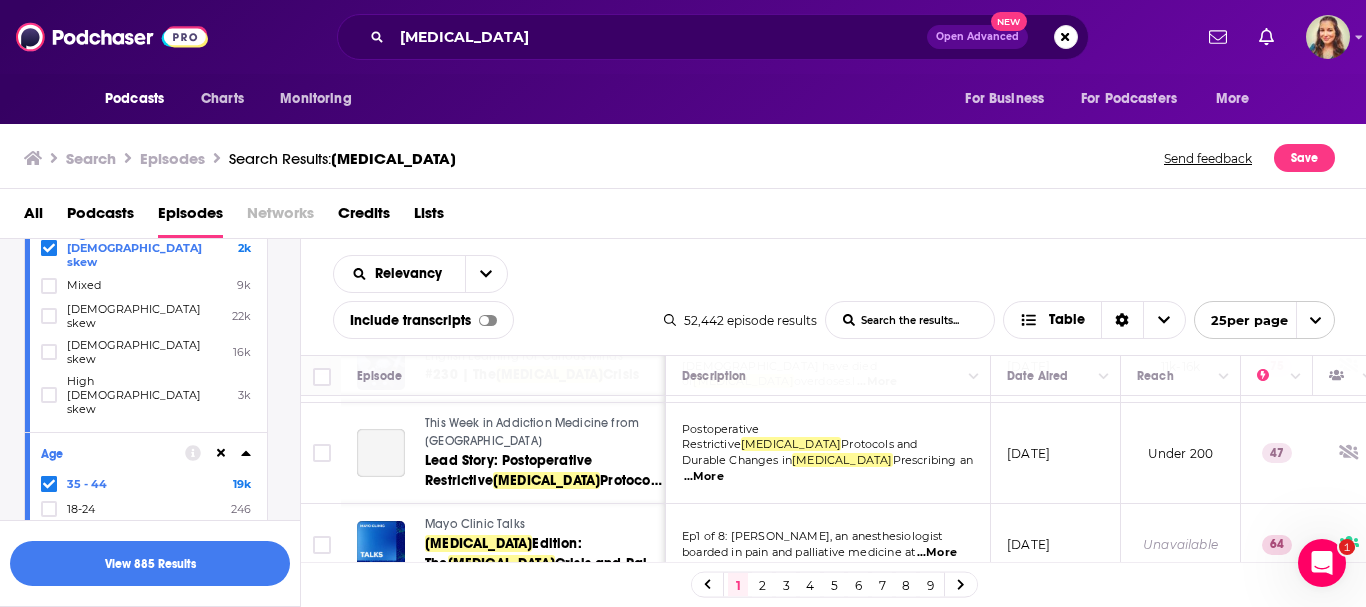 scroll, scrollTop: 600, scrollLeft: 0, axis: vertical 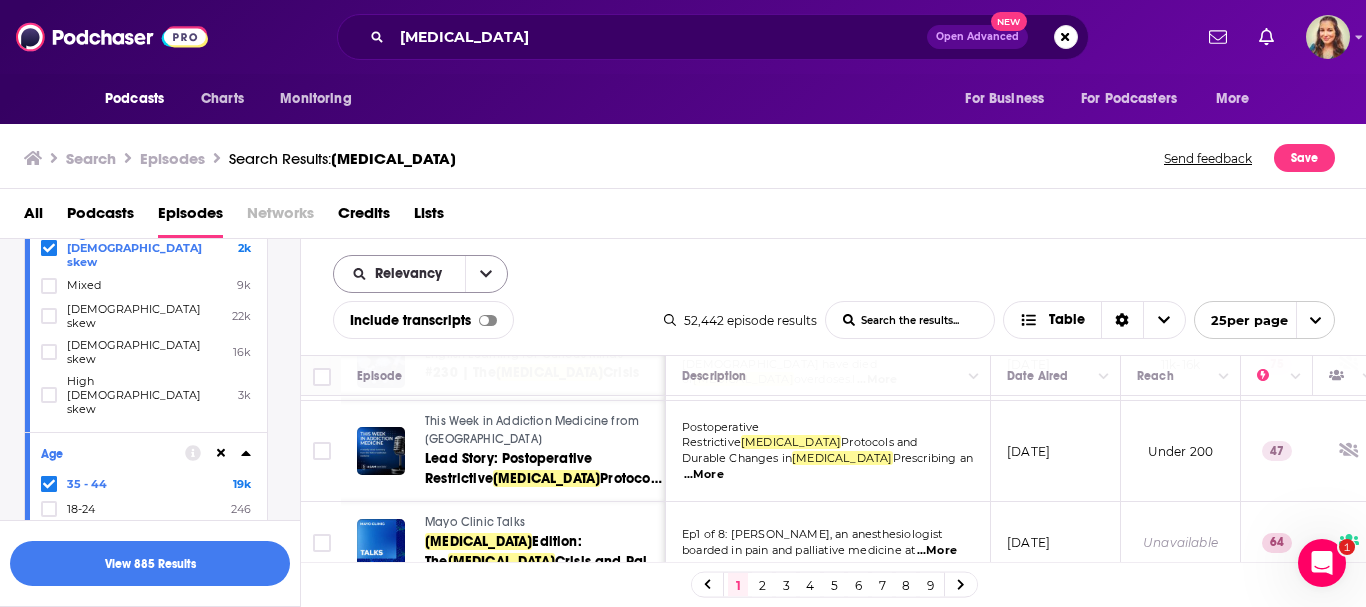 click on "Relevancy" at bounding box center (420, 274) 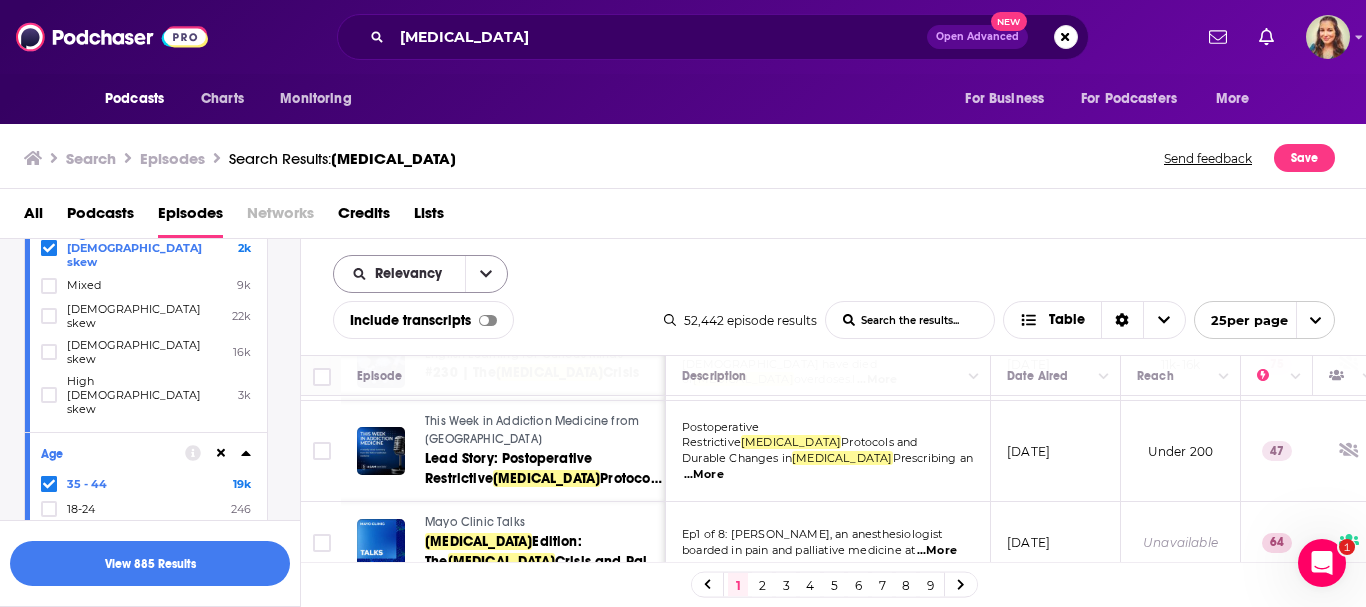 click on "Relevancy" at bounding box center [412, 274] 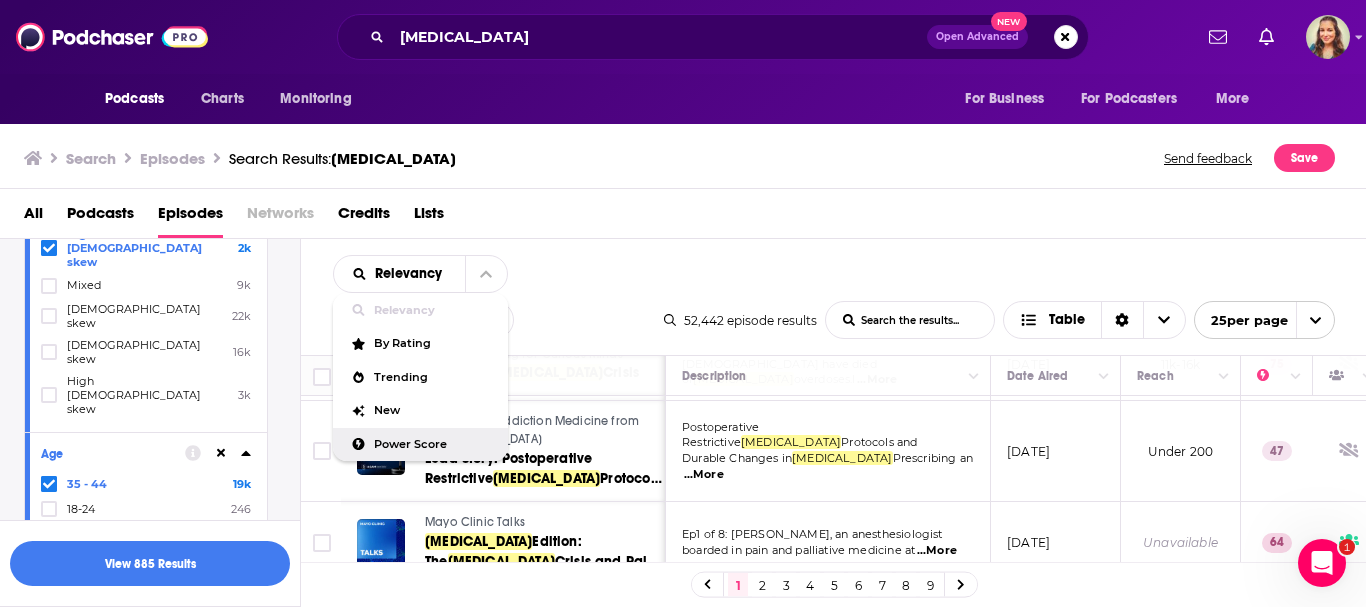 click on "Power Score" at bounding box center (433, 444) 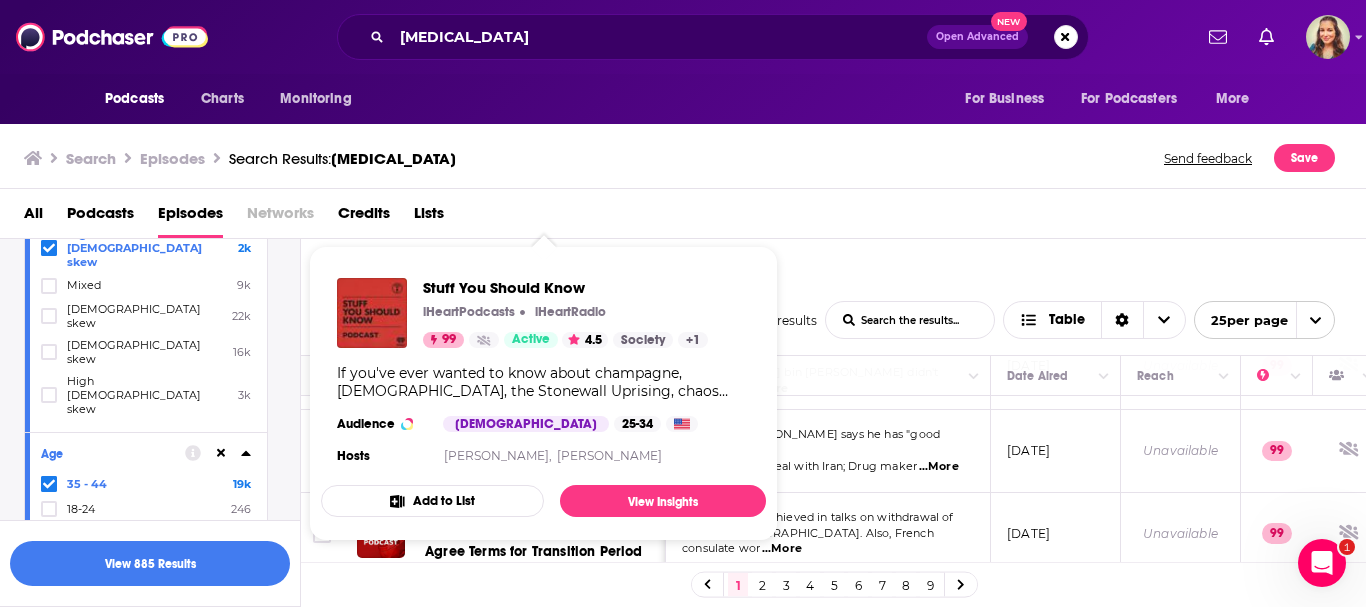 scroll, scrollTop: 200, scrollLeft: 0, axis: vertical 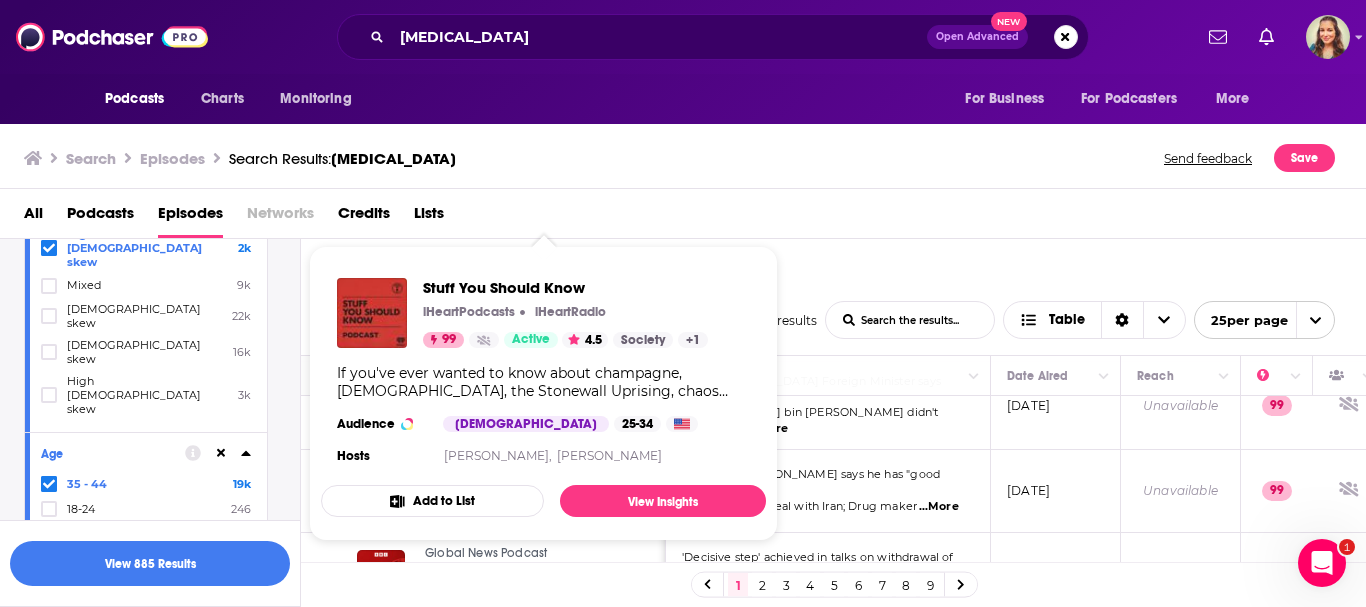 click on "All Podcasts Episodes Networks Credits Lists" at bounding box center (687, 217) 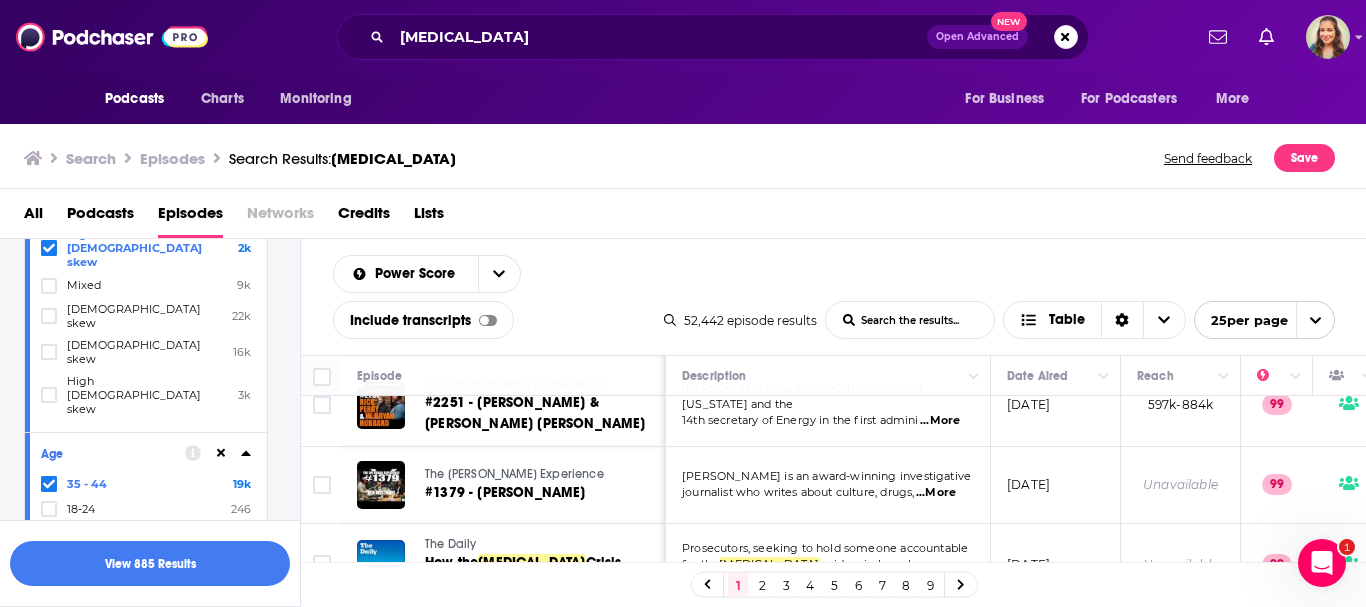 scroll, scrollTop: 800, scrollLeft: 0, axis: vertical 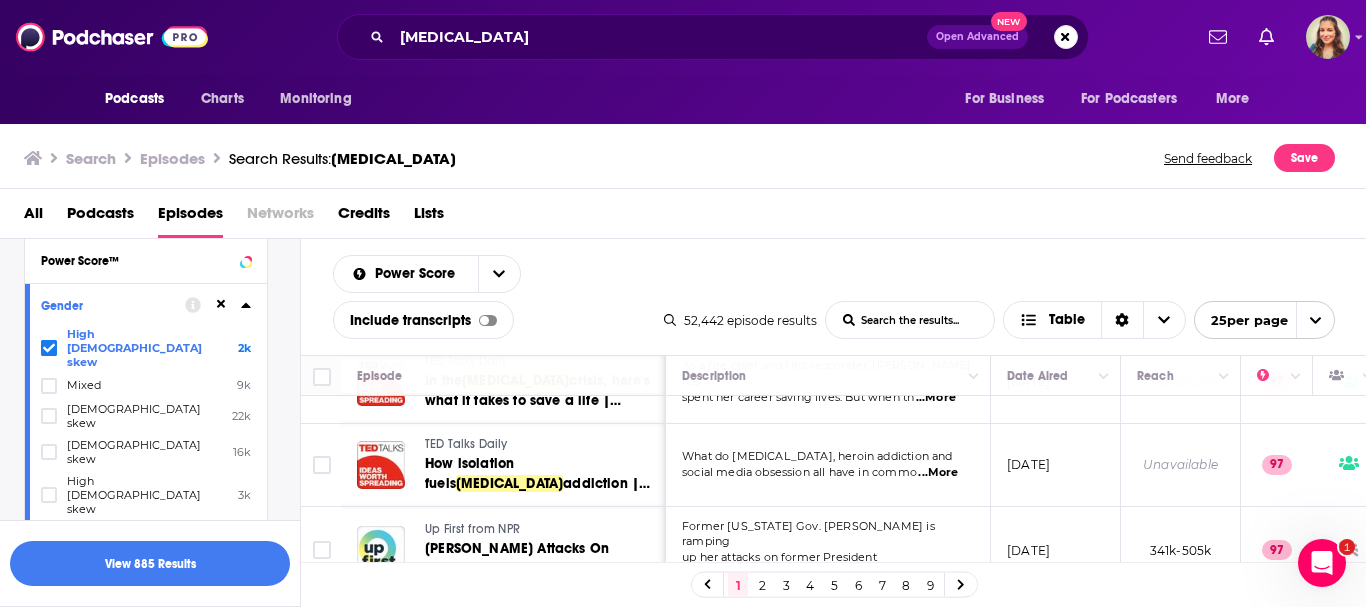 click on "2" at bounding box center (762, 585) 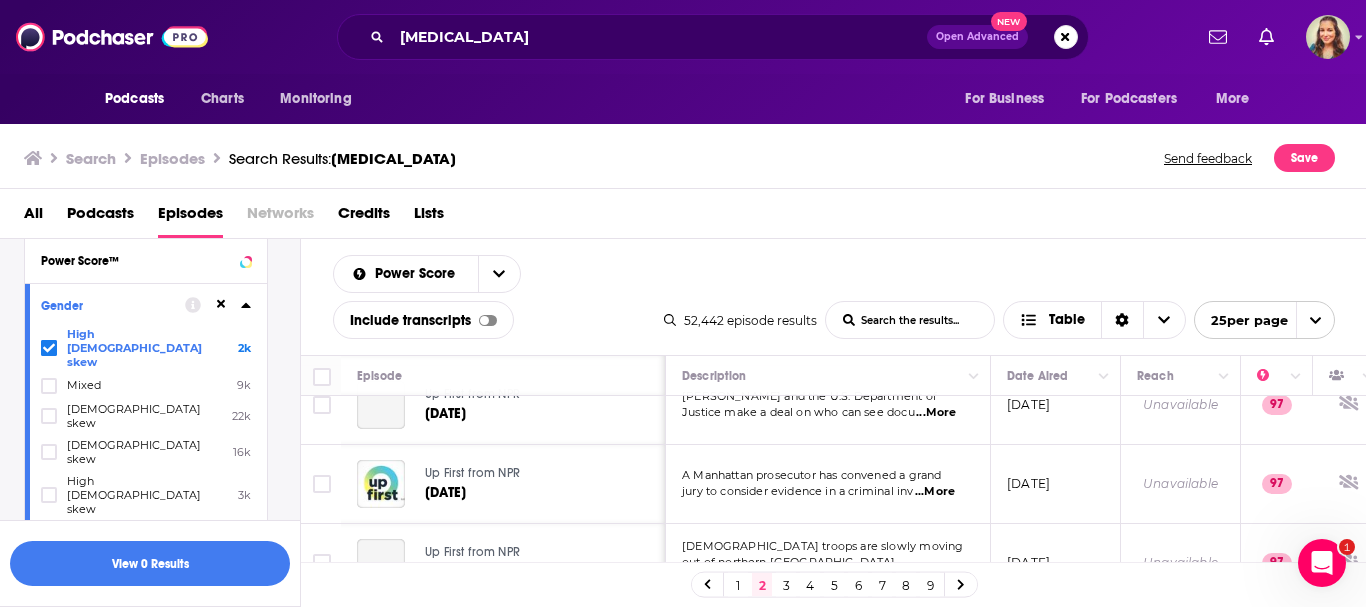 scroll, scrollTop: 1803, scrollLeft: 0, axis: vertical 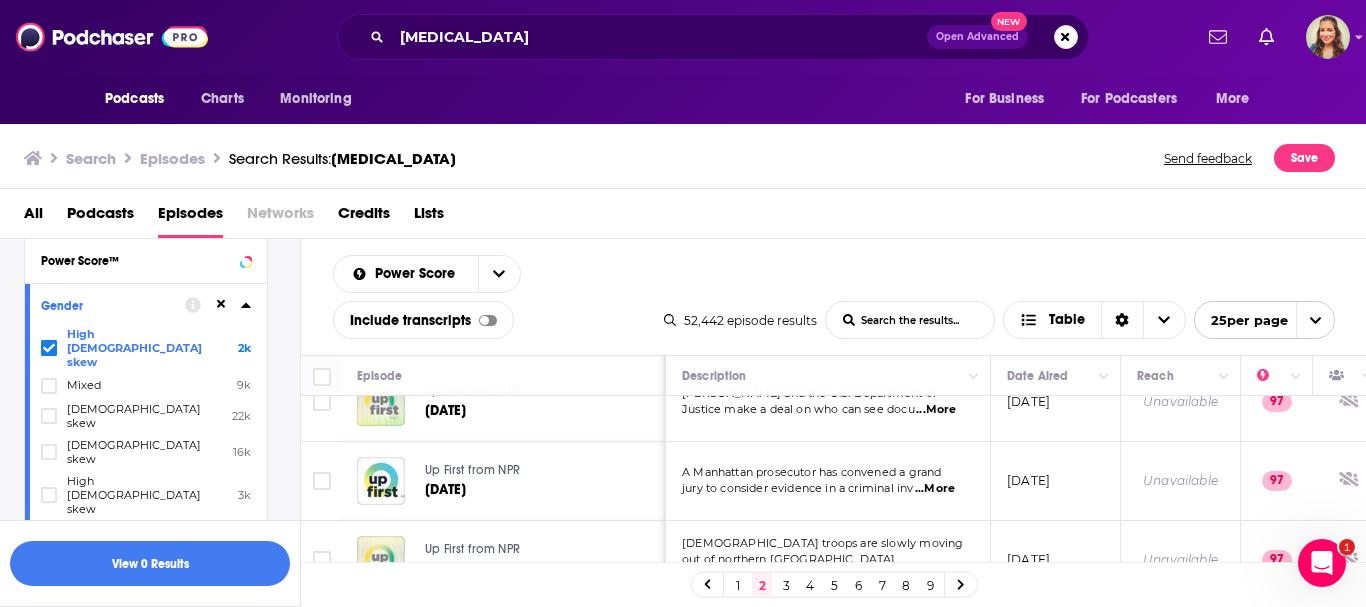 click on "3" at bounding box center (786, 585) 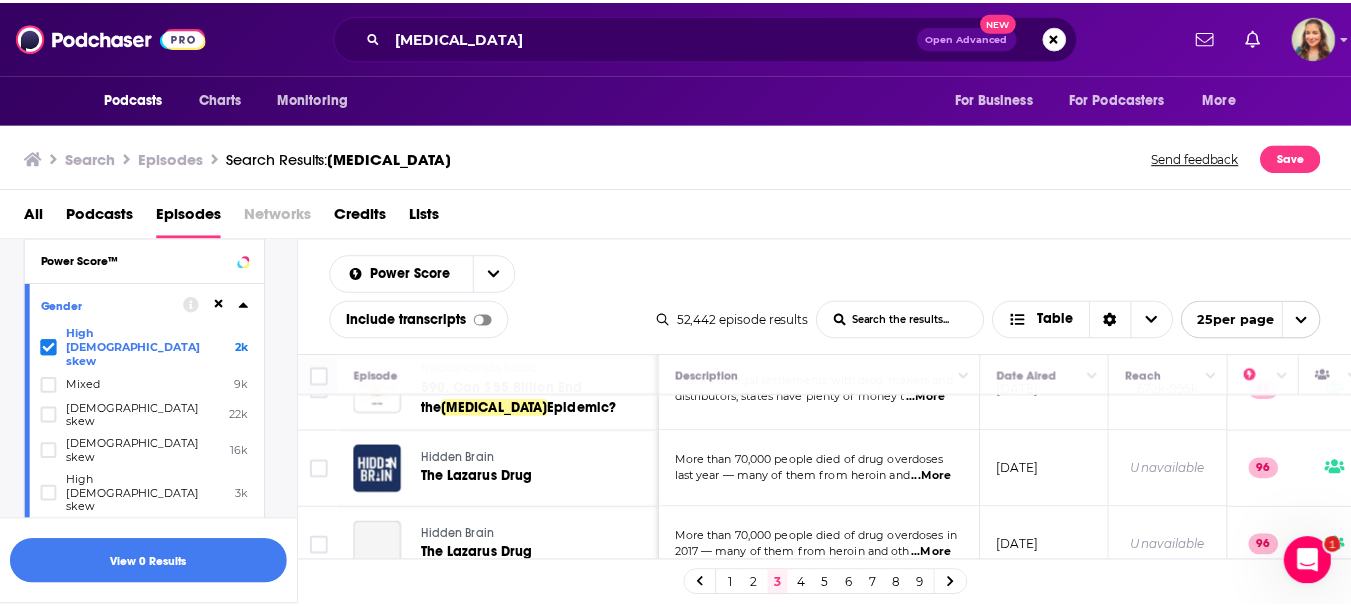 scroll, scrollTop: 1854, scrollLeft: 0, axis: vertical 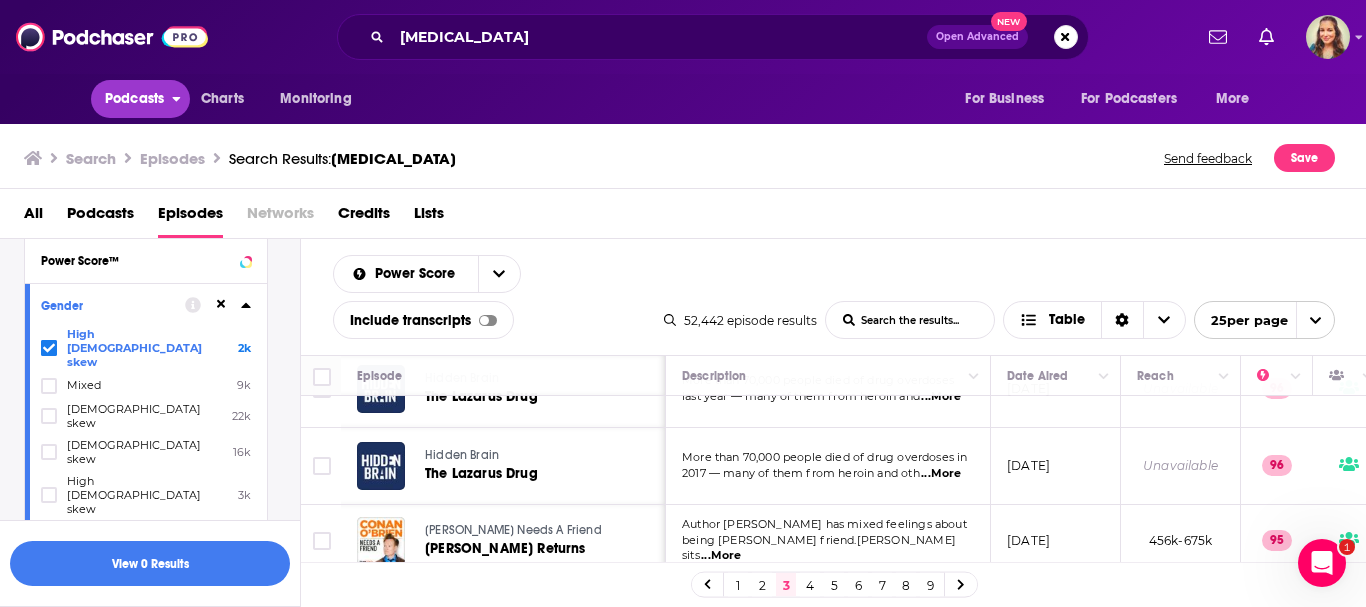 click on "Podcasts" at bounding box center (134, 99) 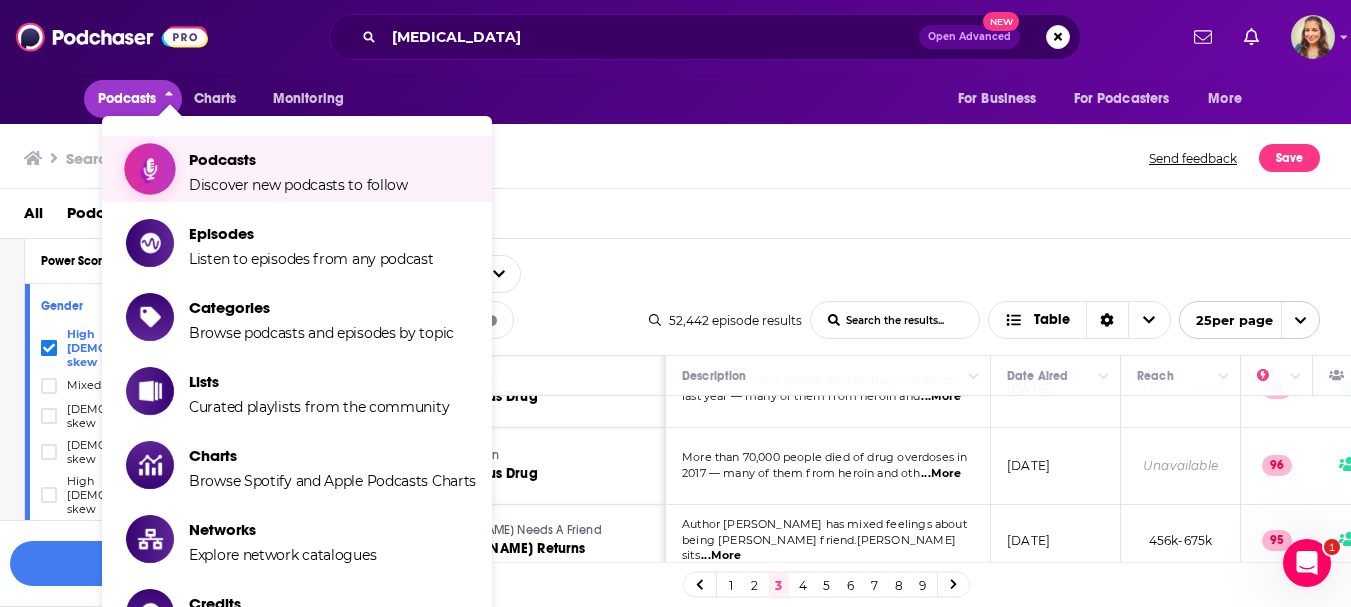 click 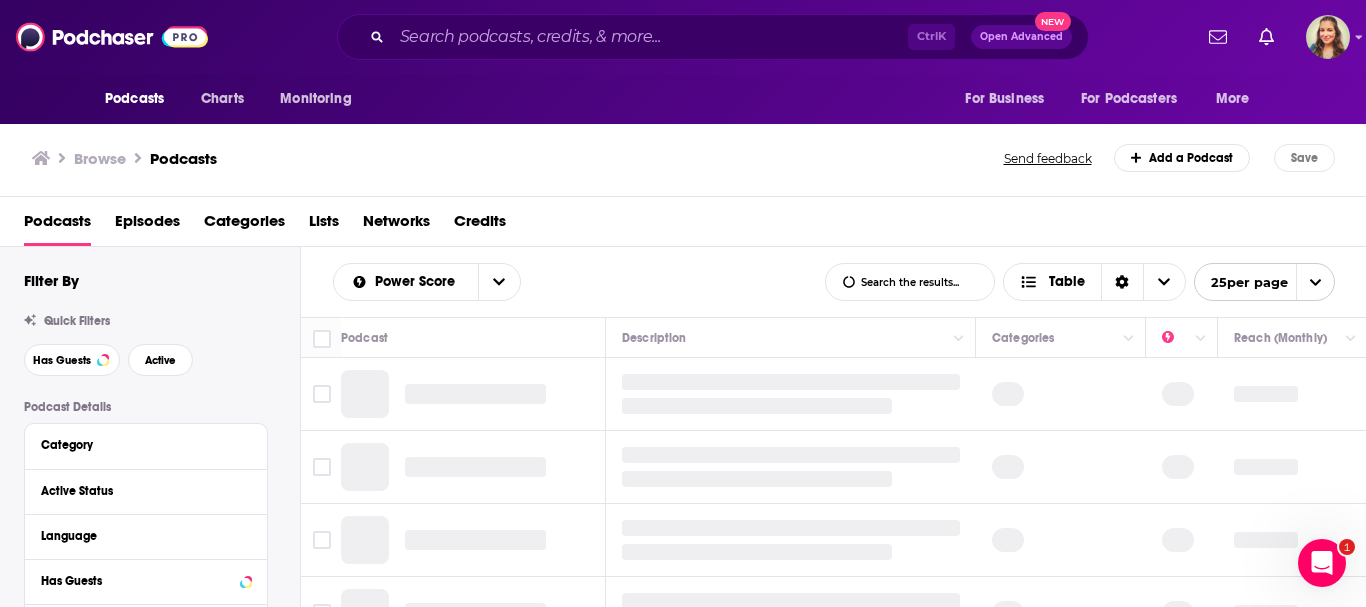 click on "Categories" at bounding box center [244, 225] 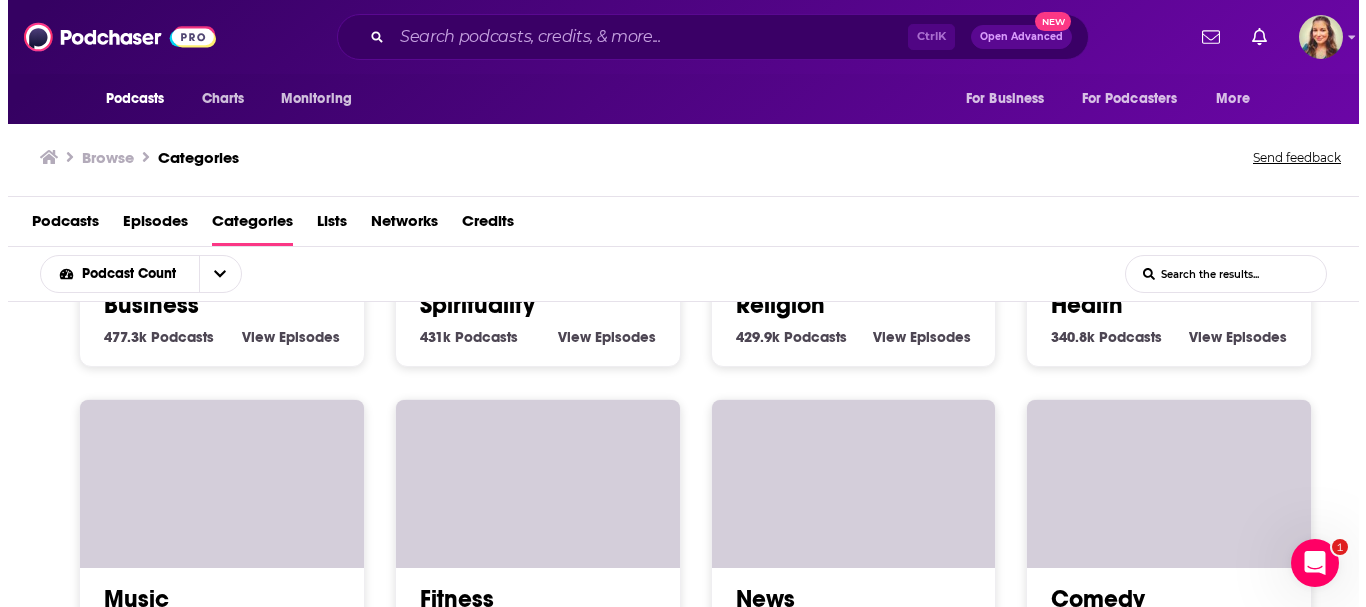 scroll, scrollTop: 400, scrollLeft: 0, axis: vertical 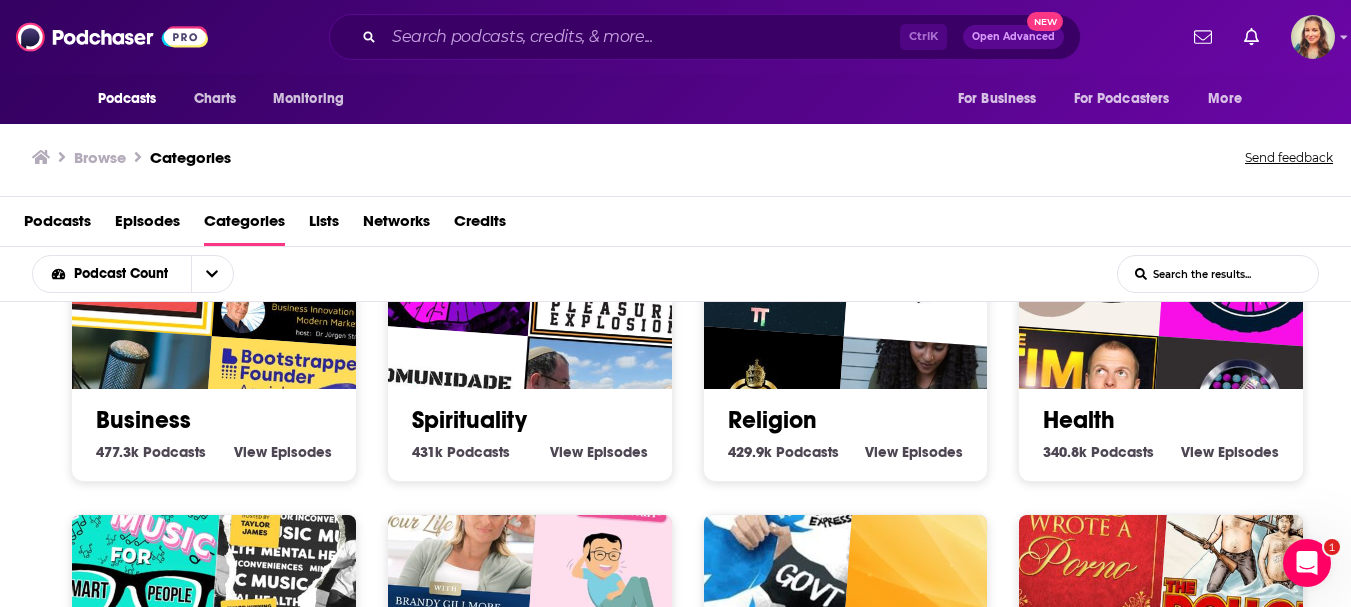 click on "Health" at bounding box center [1079, 420] 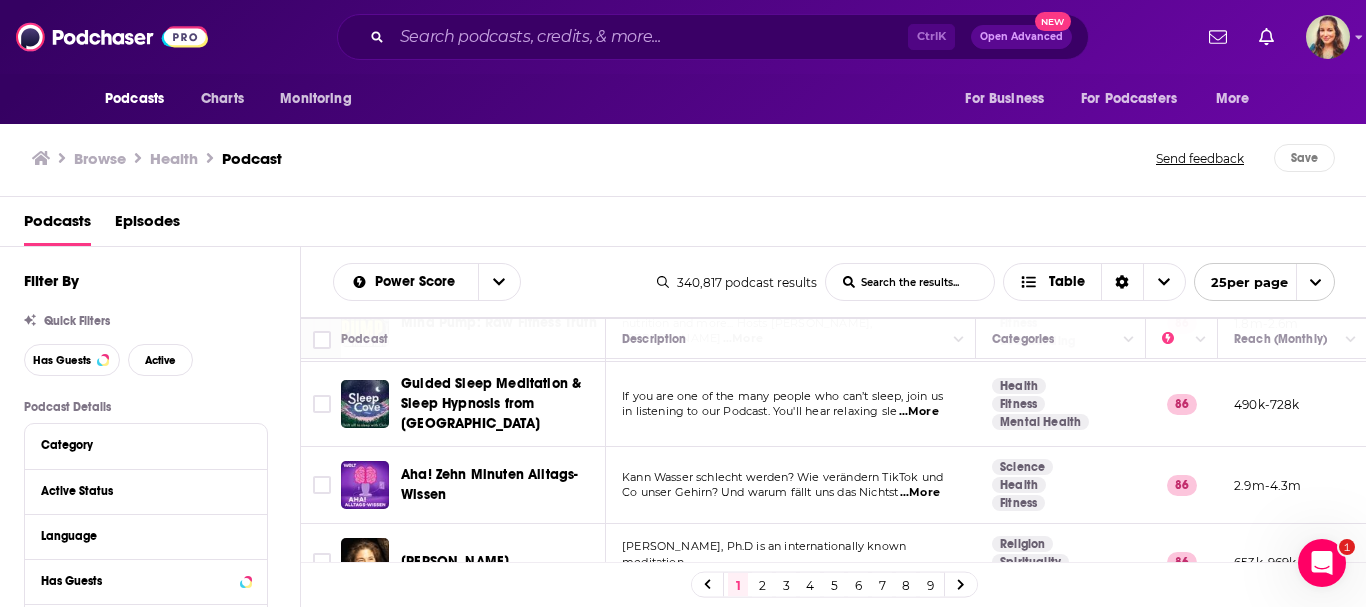 scroll, scrollTop: 1645, scrollLeft: 0, axis: vertical 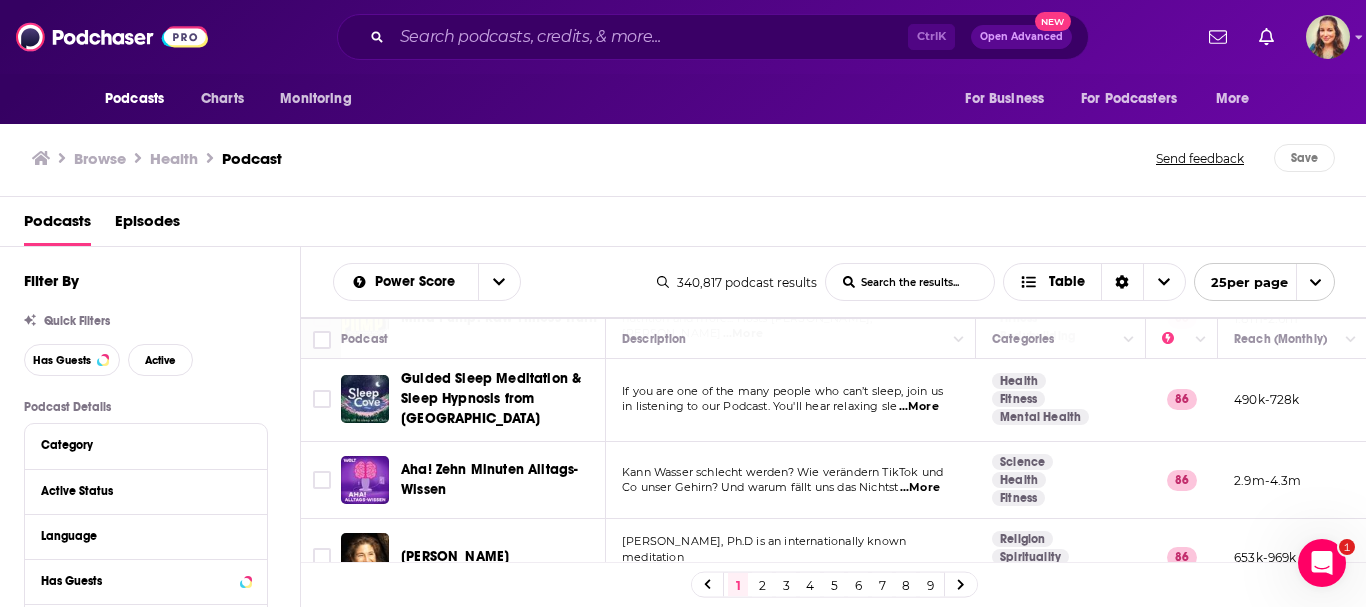 click on "2" at bounding box center [762, 585] 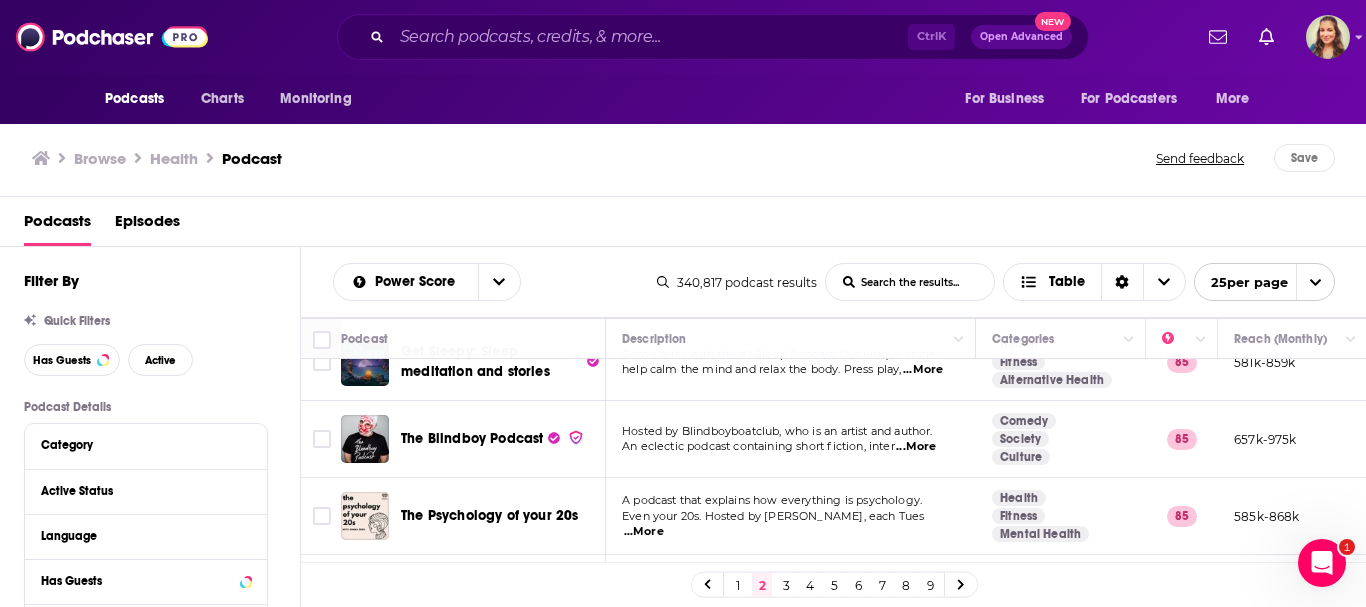 scroll, scrollTop: 300, scrollLeft: 0, axis: vertical 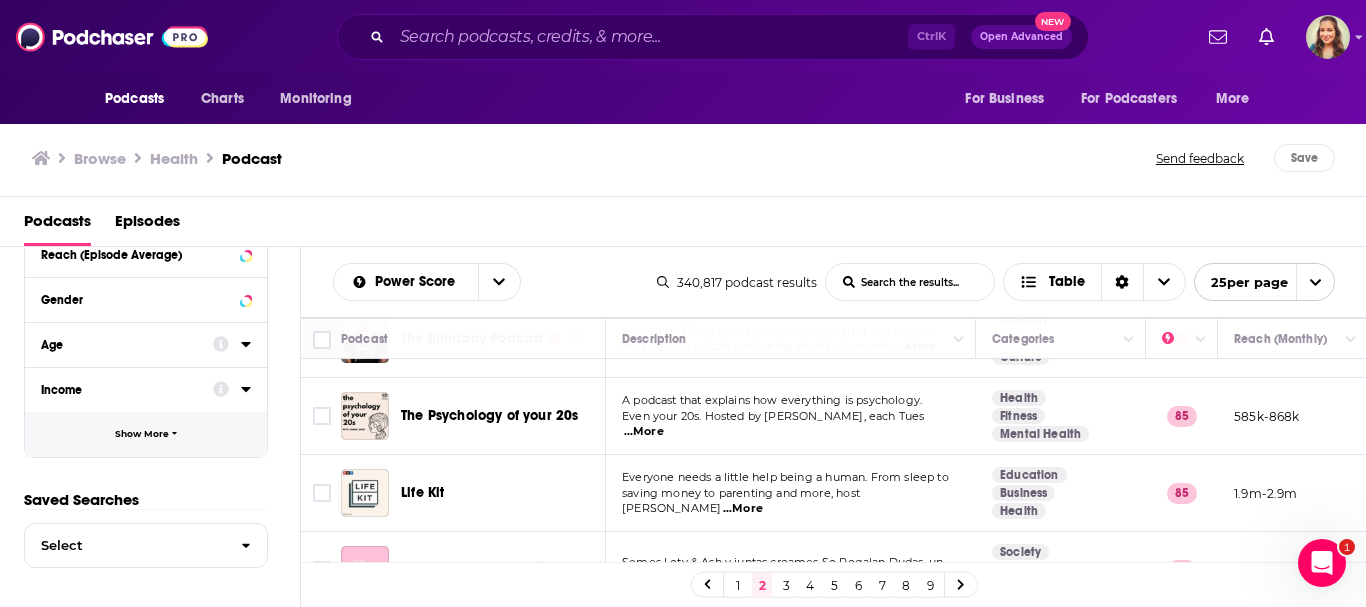 click on "Show More" at bounding box center (142, 434) 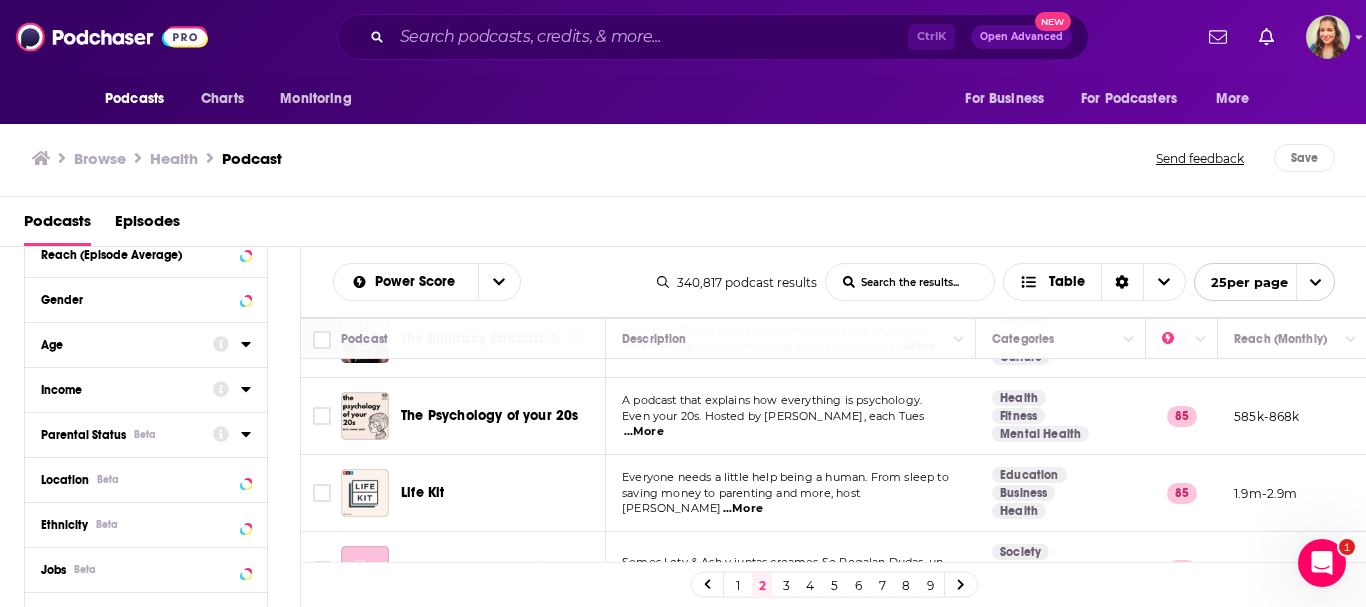 scroll, scrollTop: 753, scrollLeft: 0, axis: vertical 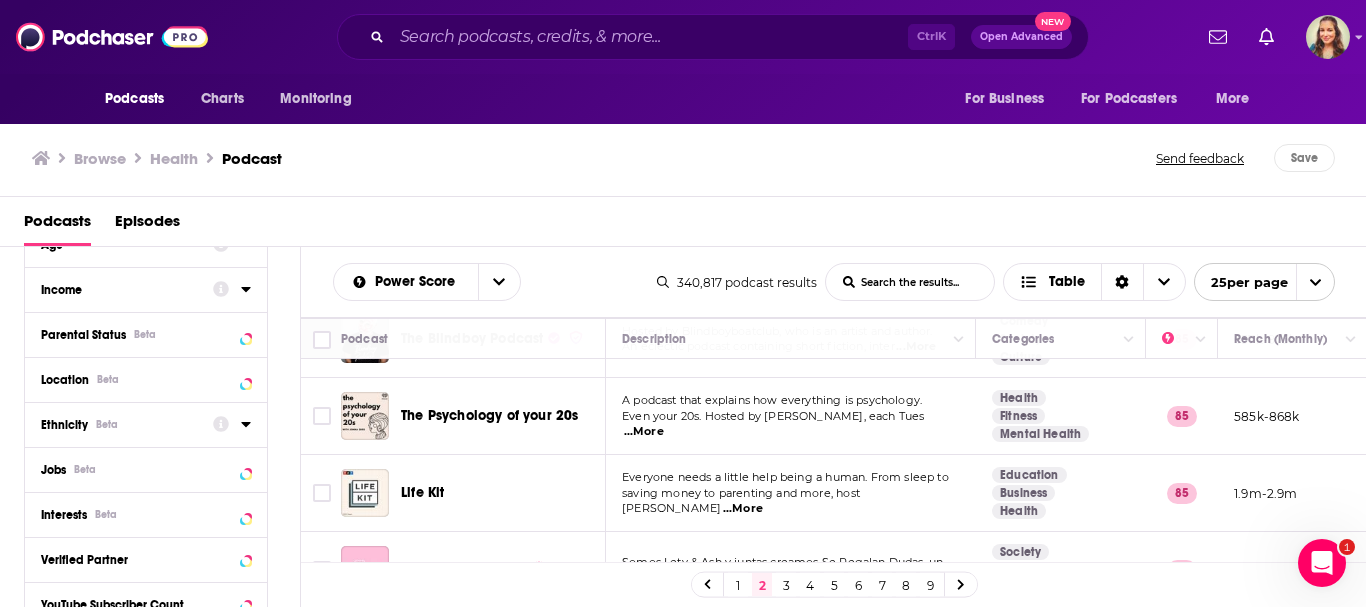 click 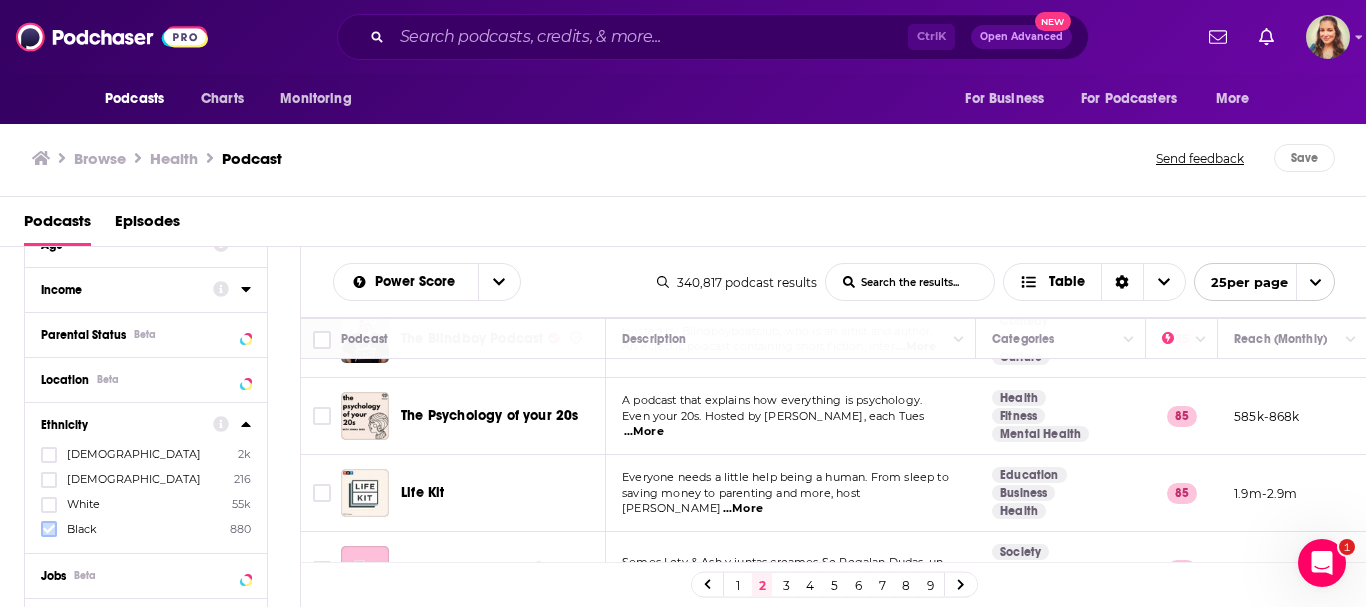 click 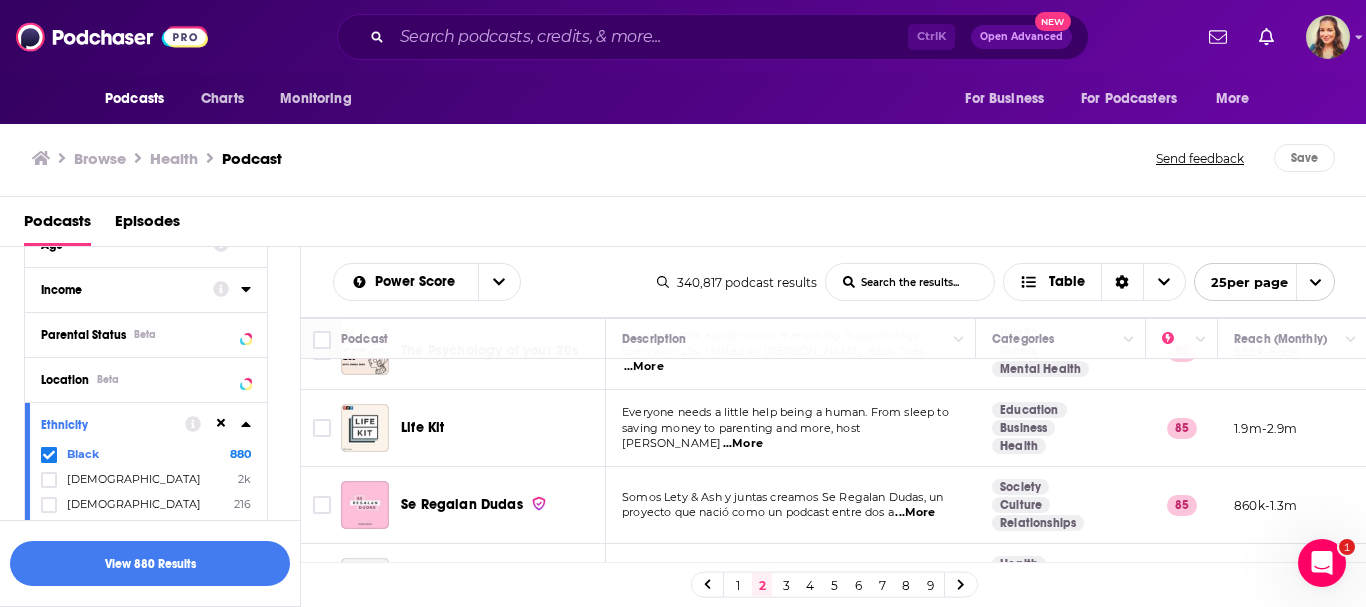 scroll, scrollTop: 400, scrollLeft: 0, axis: vertical 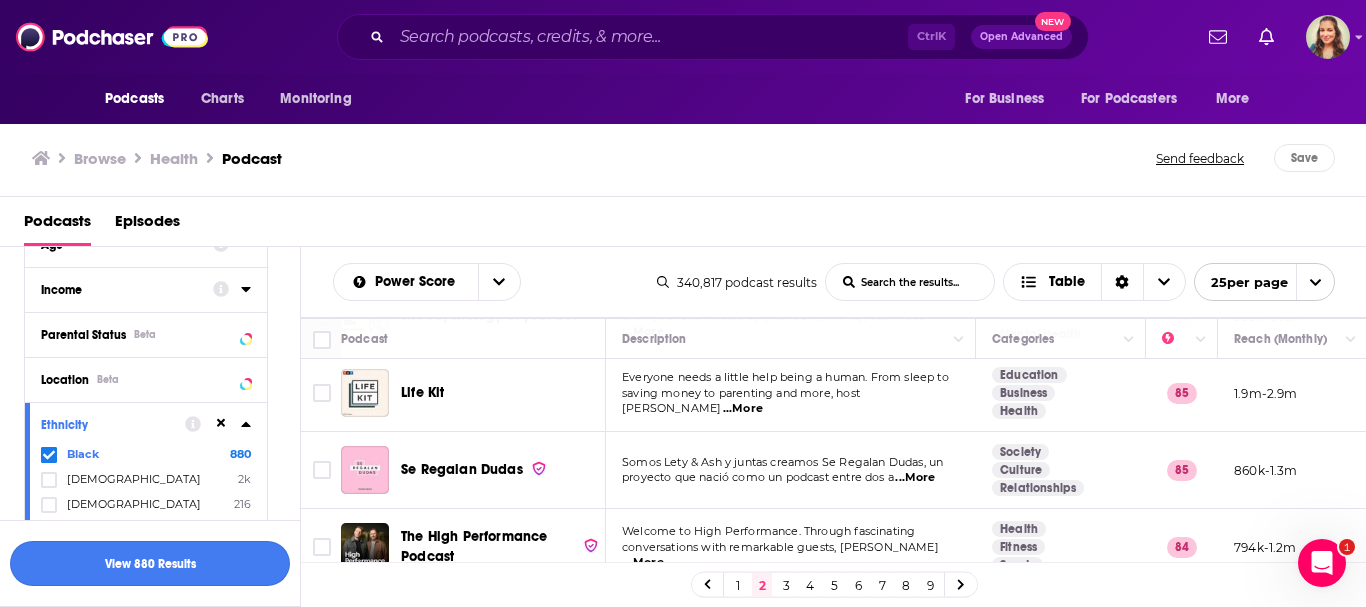 click on "View 880 Results" at bounding box center (150, 563) 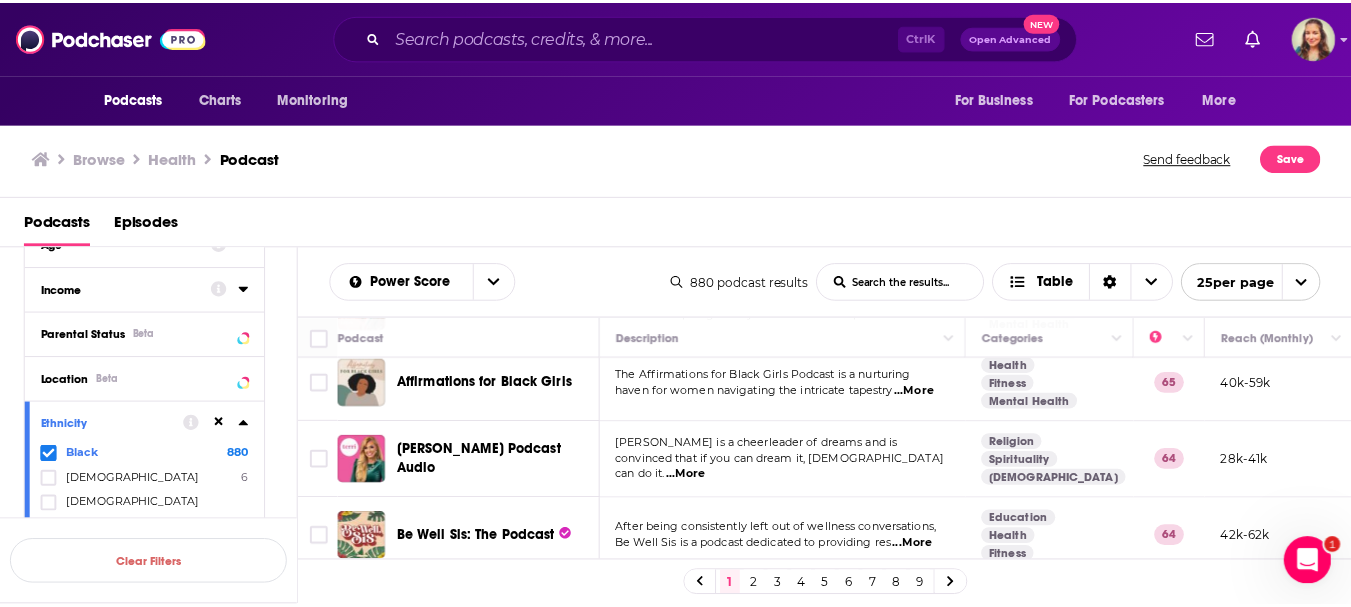 scroll, scrollTop: 1725, scrollLeft: 0, axis: vertical 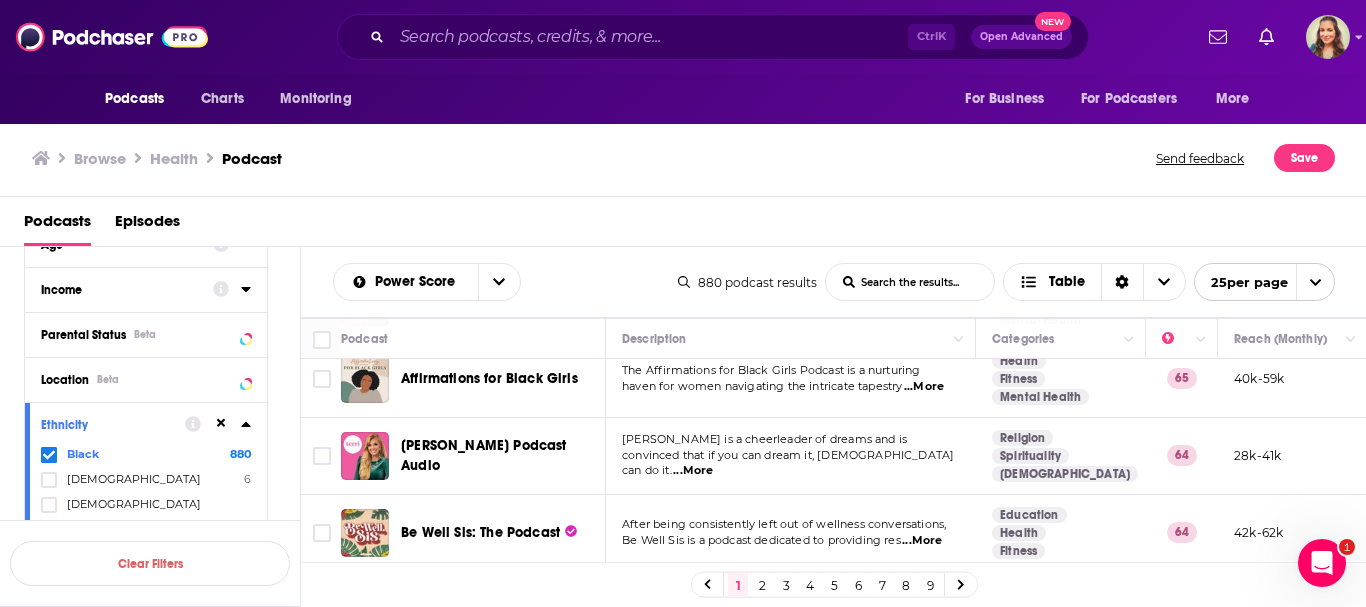 click on "...More" at bounding box center (922, 541) 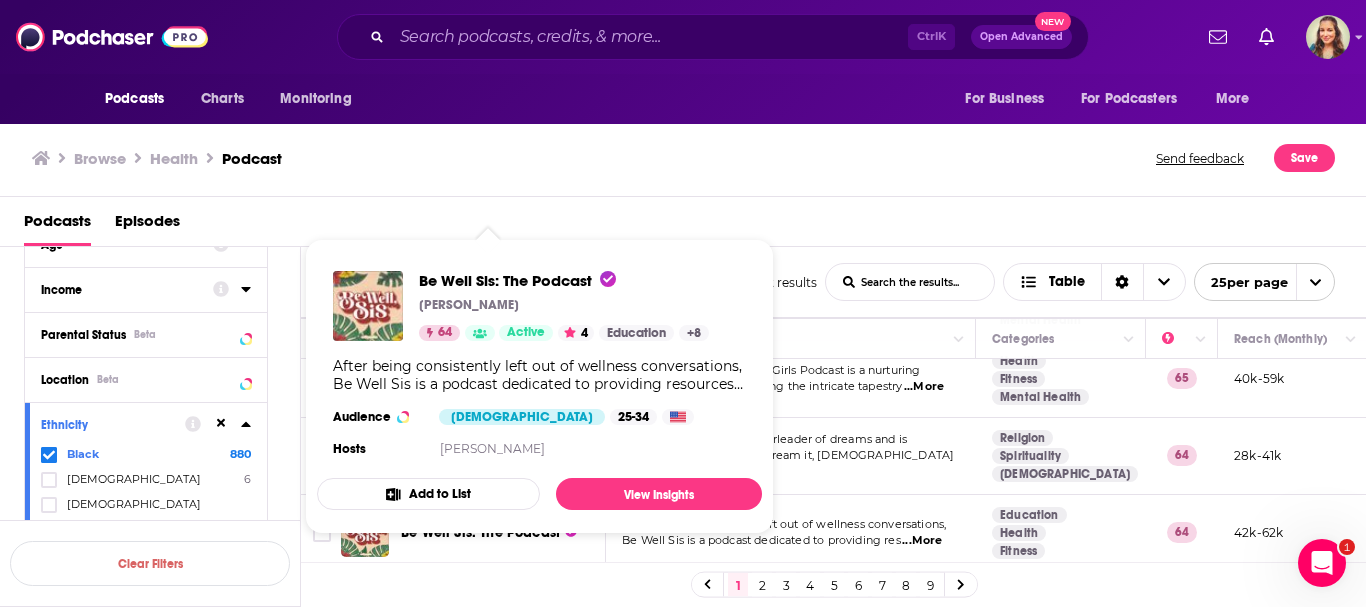 click on "Be Well Sis: The Podcast [PERSON_NAME] 64 Active 4 Education + 8 After being consistently left out of wellness conversations, Be Well Sis is a podcast dedicated to providing resources for Black millennial women to be their best selves physically, mentally, emotionally, and spiritually. Hosted by [PERSON_NAME], the conversations are candid, informative, and unapologetic. Join us! Audience [DEMOGRAPHIC_DATA] 25-34 Hosts   [PERSON_NAME]" at bounding box center (539, 366) 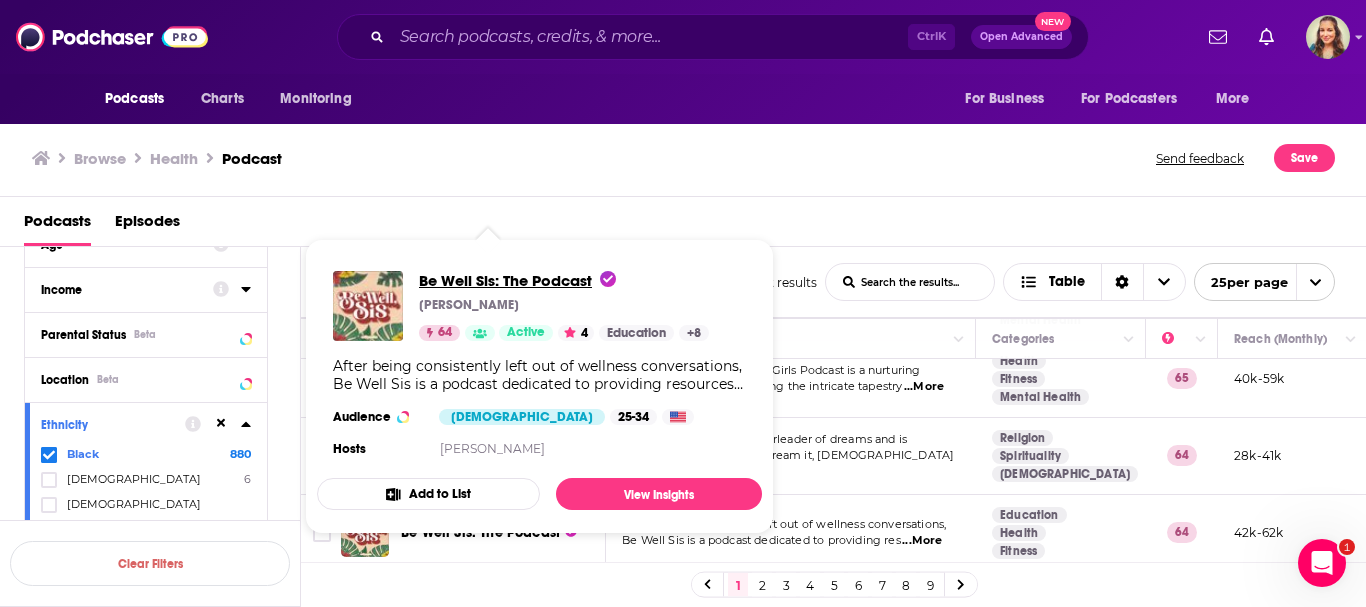 click on "Be Well Sis: The Podcast" at bounding box center [517, 280] 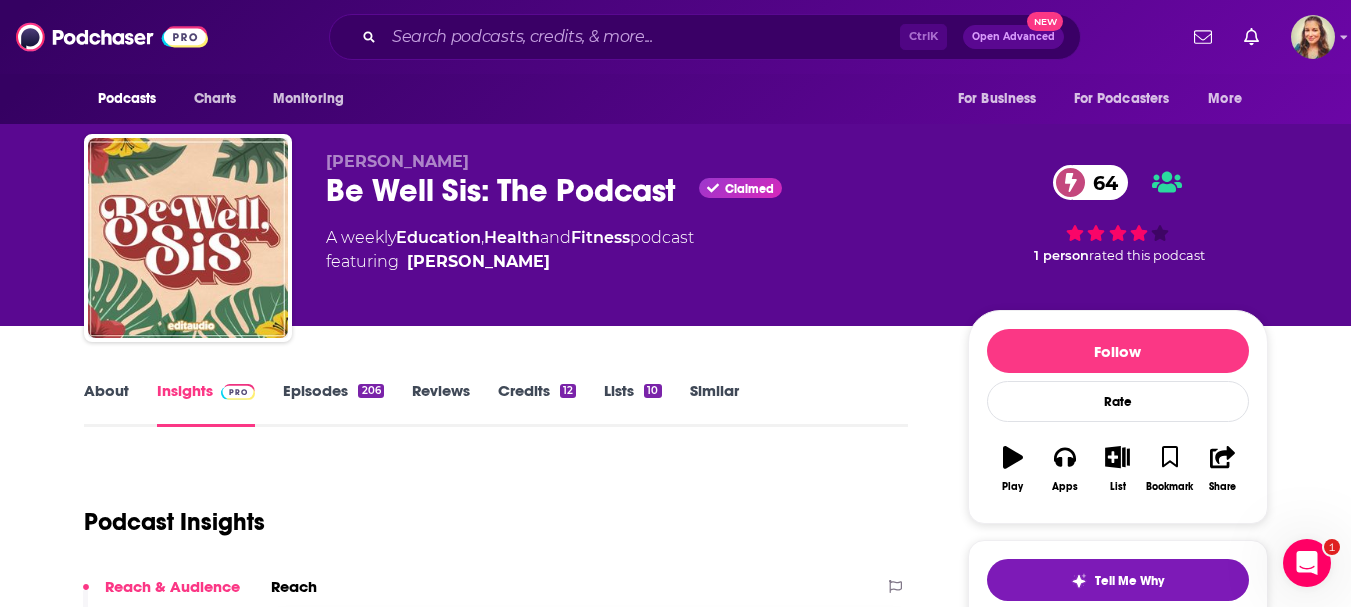 scroll, scrollTop: 200, scrollLeft: 0, axis: vertical 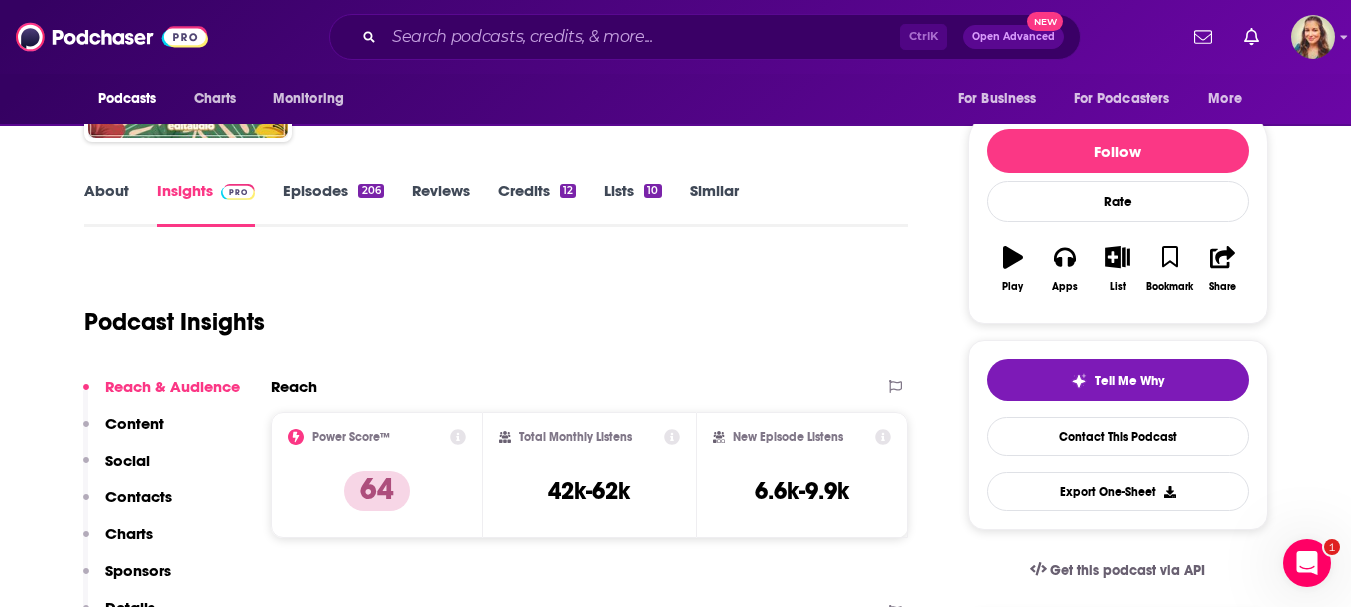click on "About" at bounding box center [106, 204] 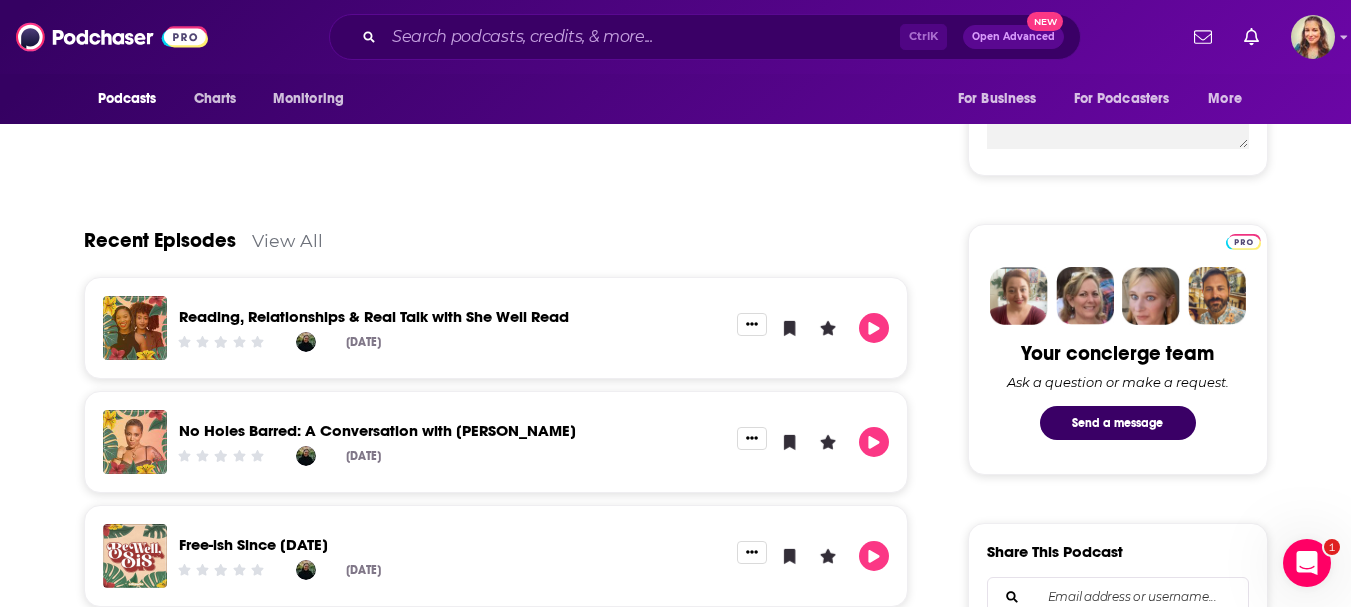 scroll, scrollTop: 800, scrollLeft: 0, axis: vertical 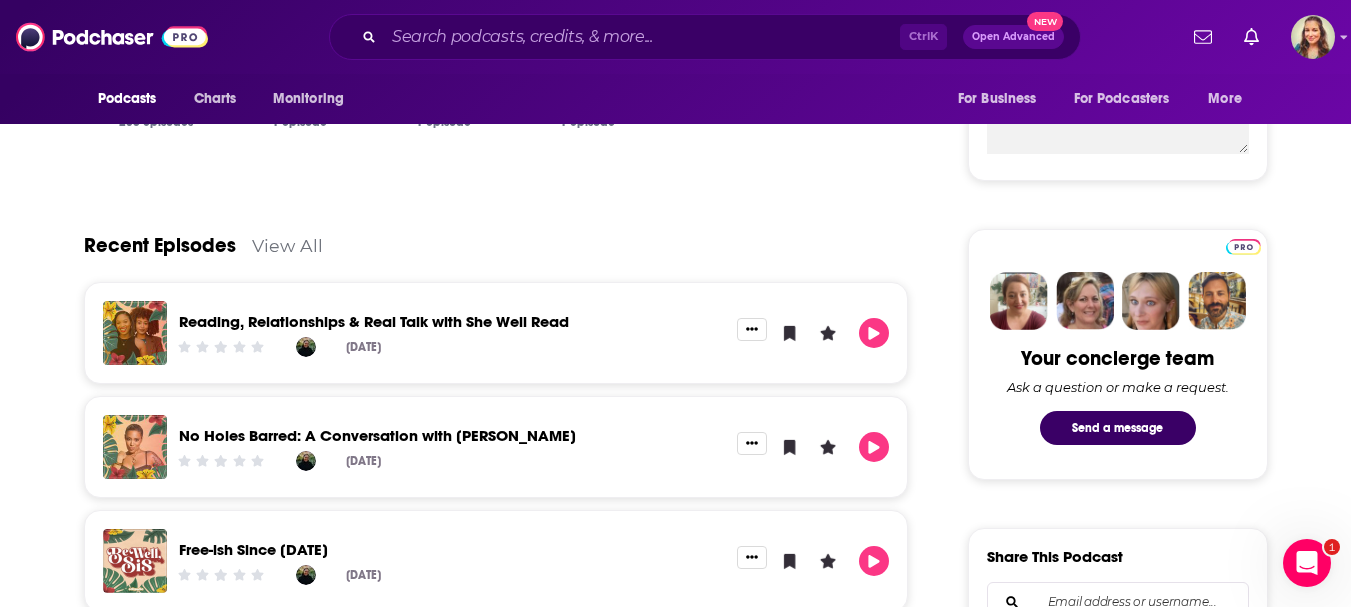 click on "View All" at bounding box center (287, 245) 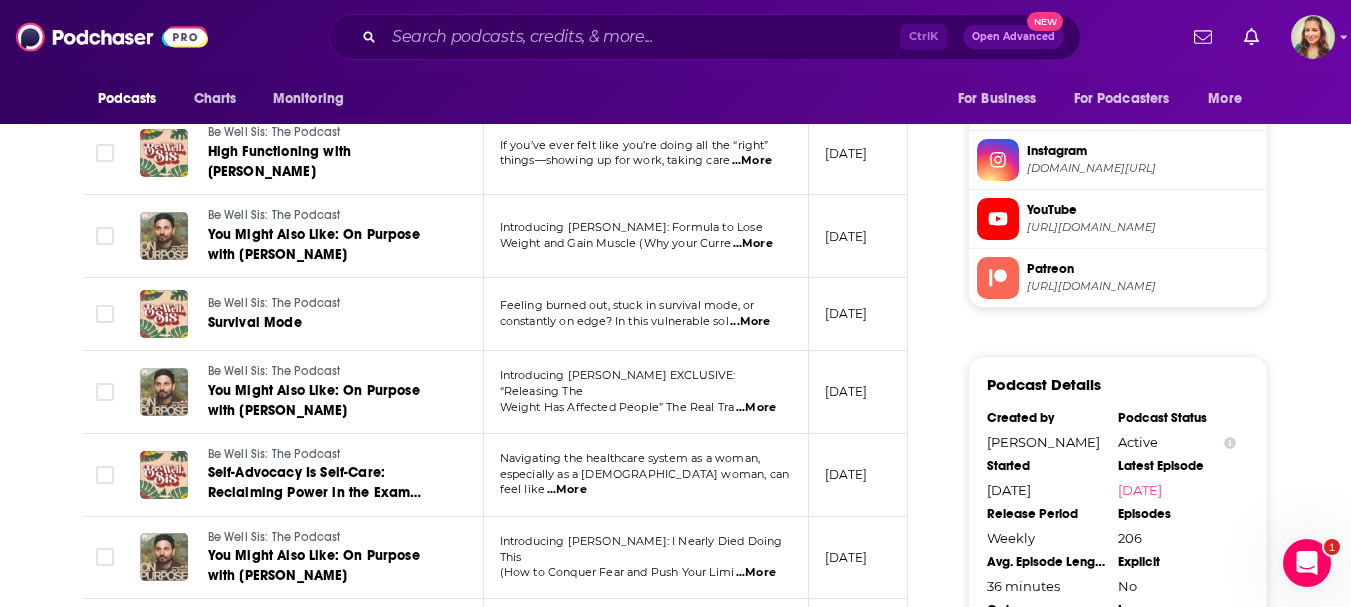 scroll, scrollTop: 1900, scrollLeft: 0, axis: vertical 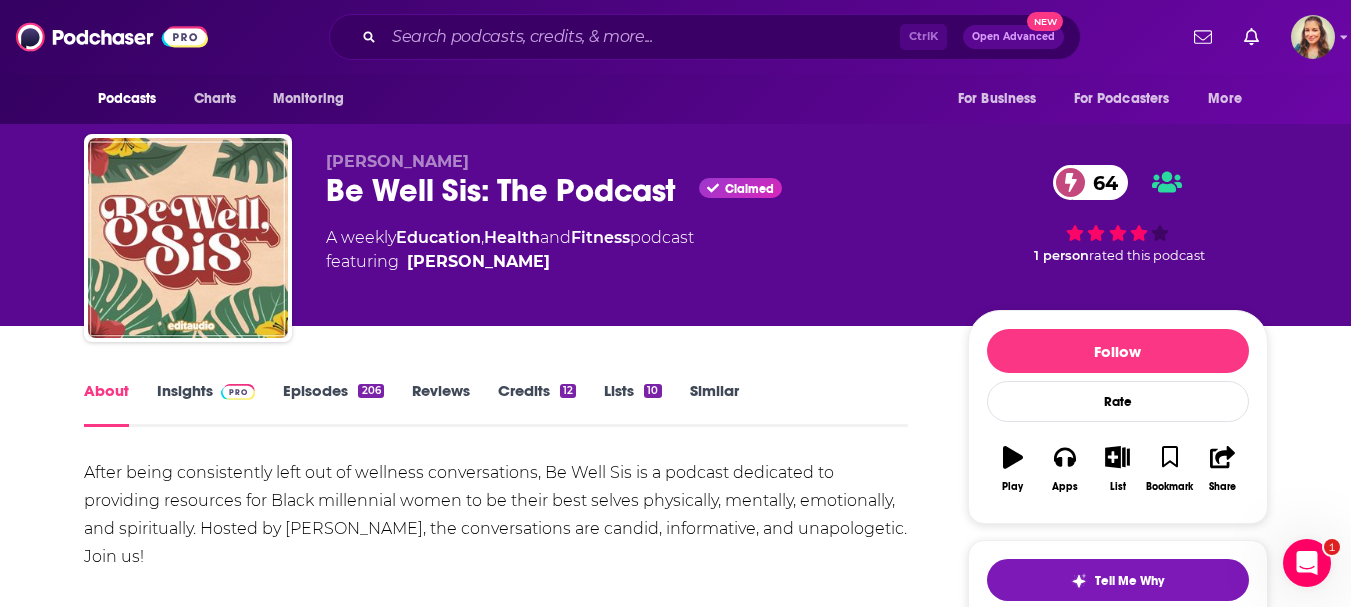 click on "Insights" at bounding box center [206, 404] 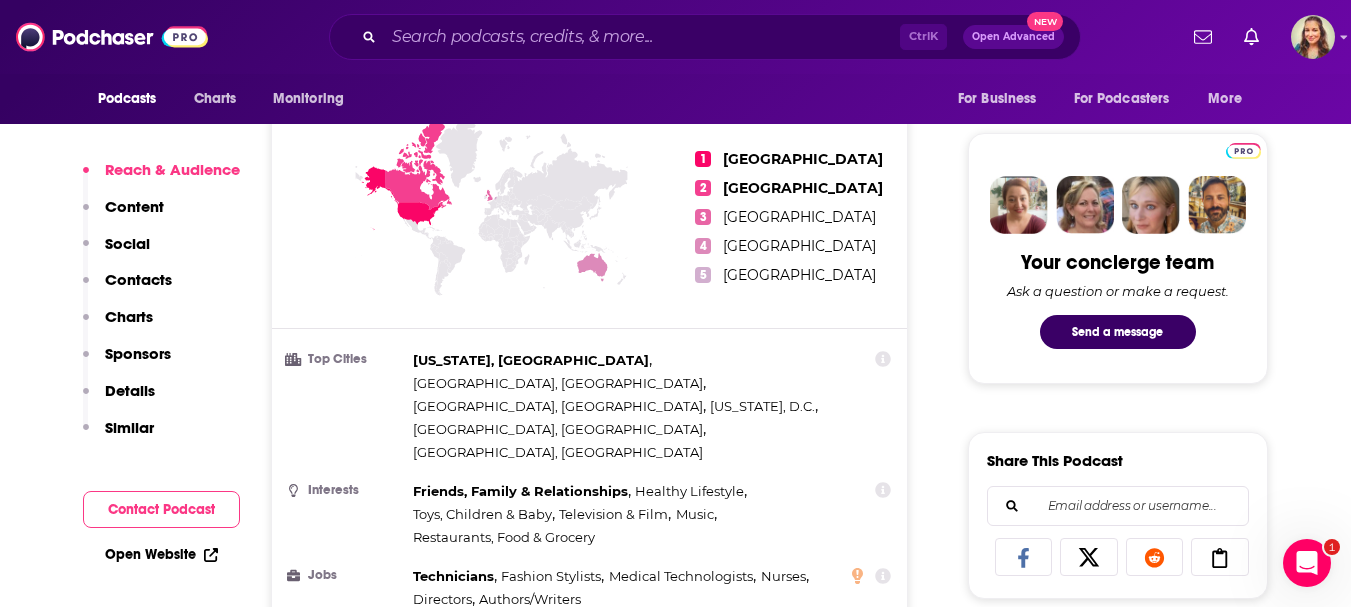 scroll, scrollTop: 900, scrollLeft: 0, axis: vertical 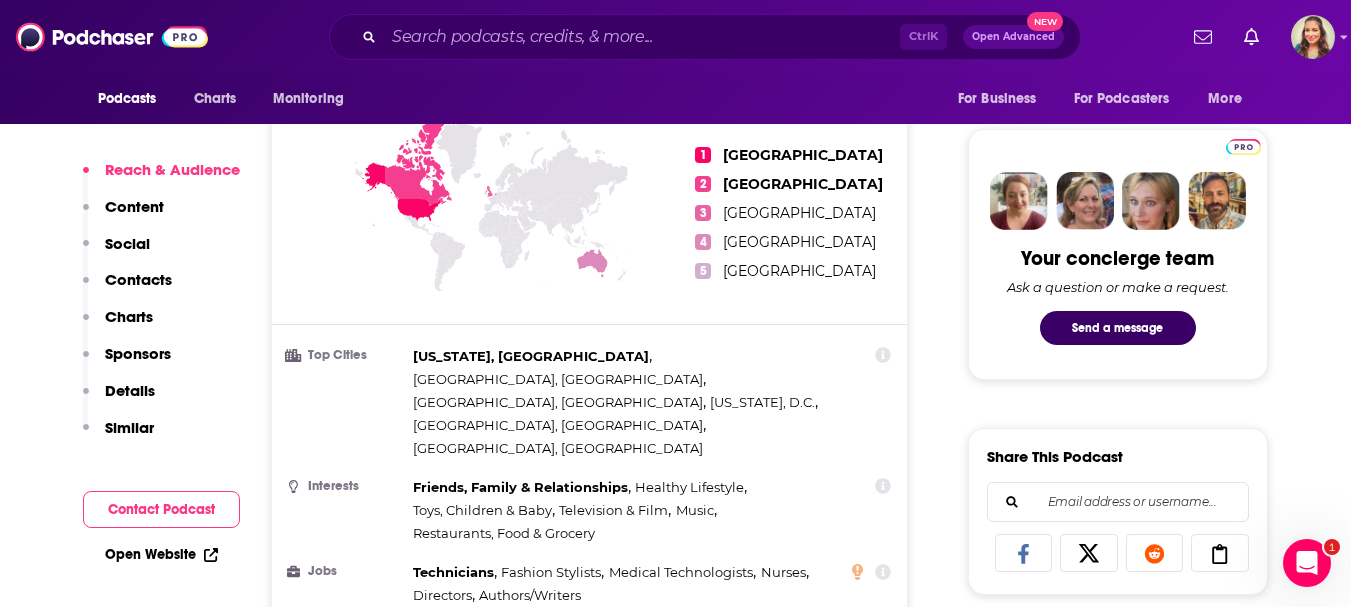 click on "Show More" at bounding box center [590, 707] 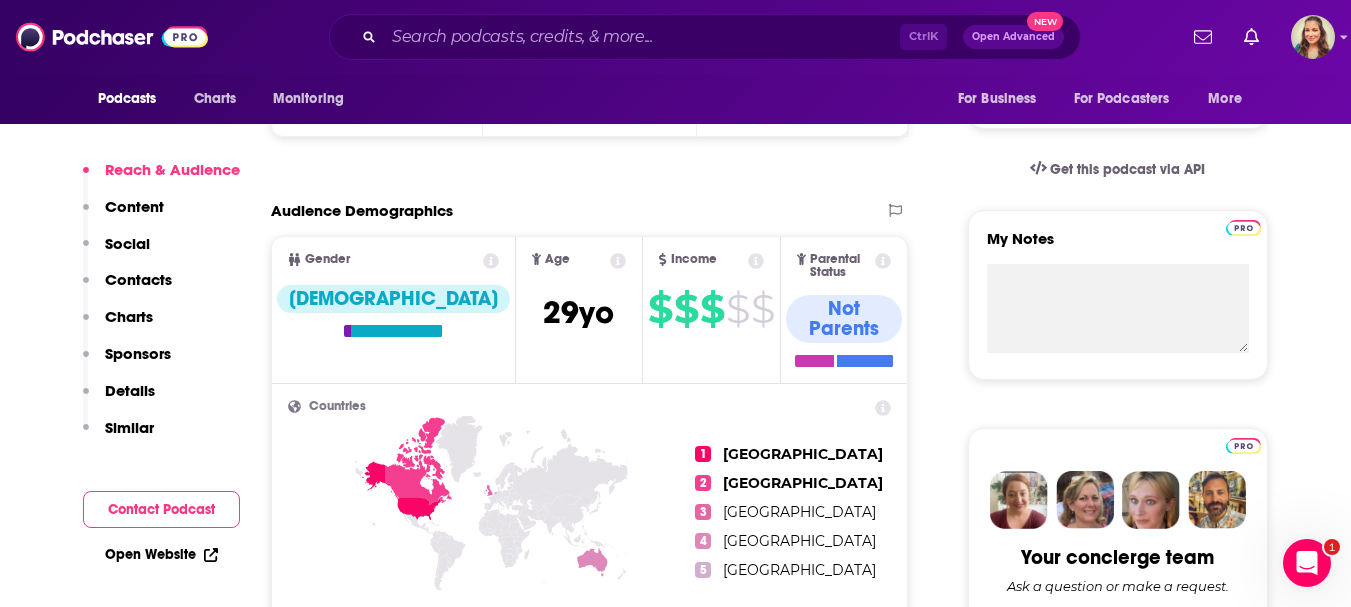 scroll, scrollTop: 600, scrollLeft: 0, axis: vertical 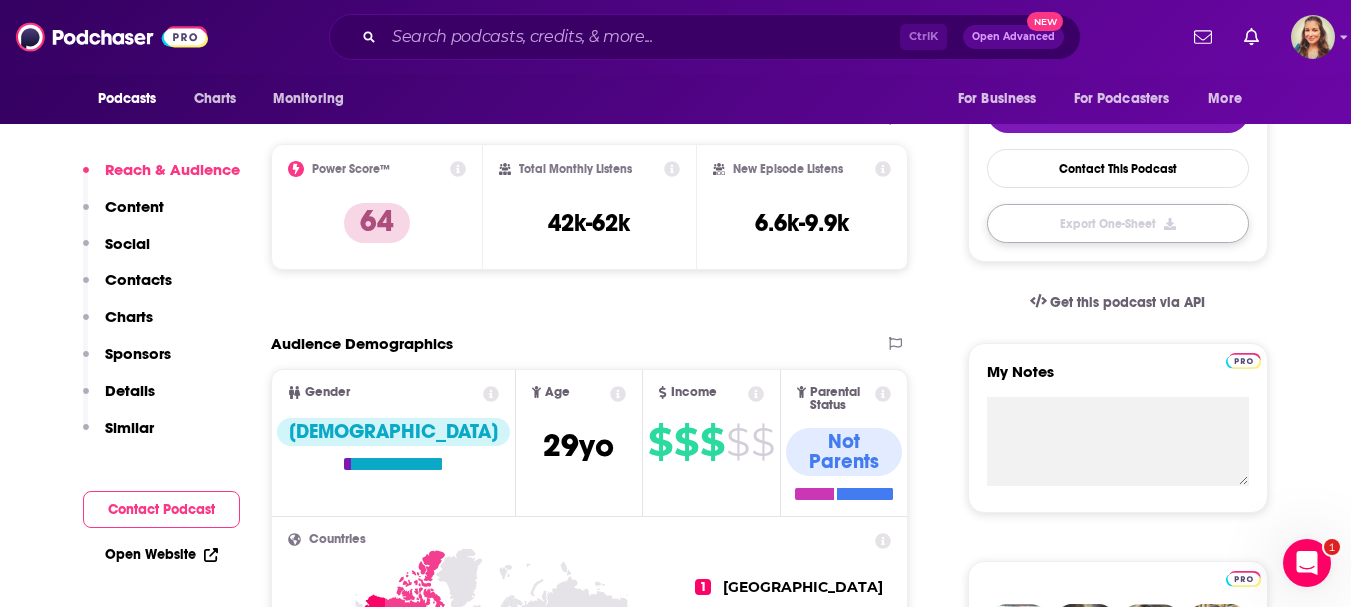 click on "Export One-Sheet" at bounding box center (1118, 223) 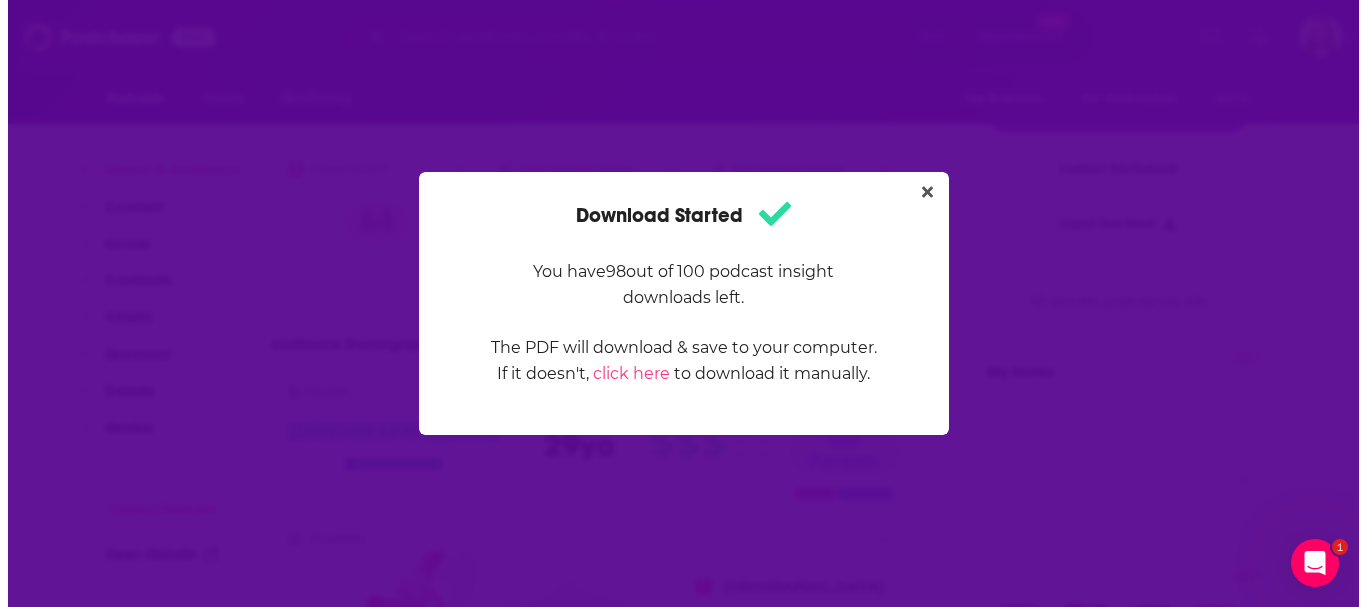 scroll, scrollTop: 0, scrollLeft: 0, axis: both 